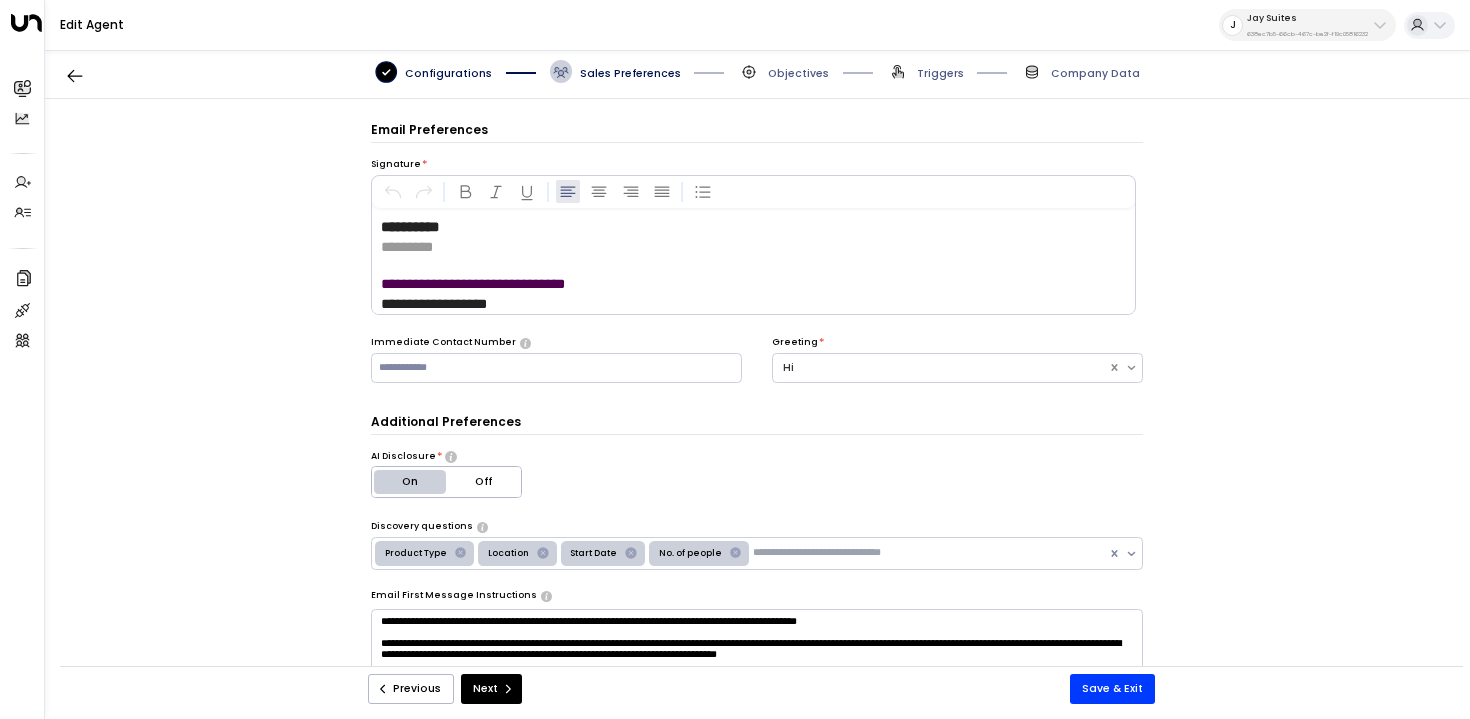 scroll, scrollTop: 0, scrollLeft: 0, axis: both 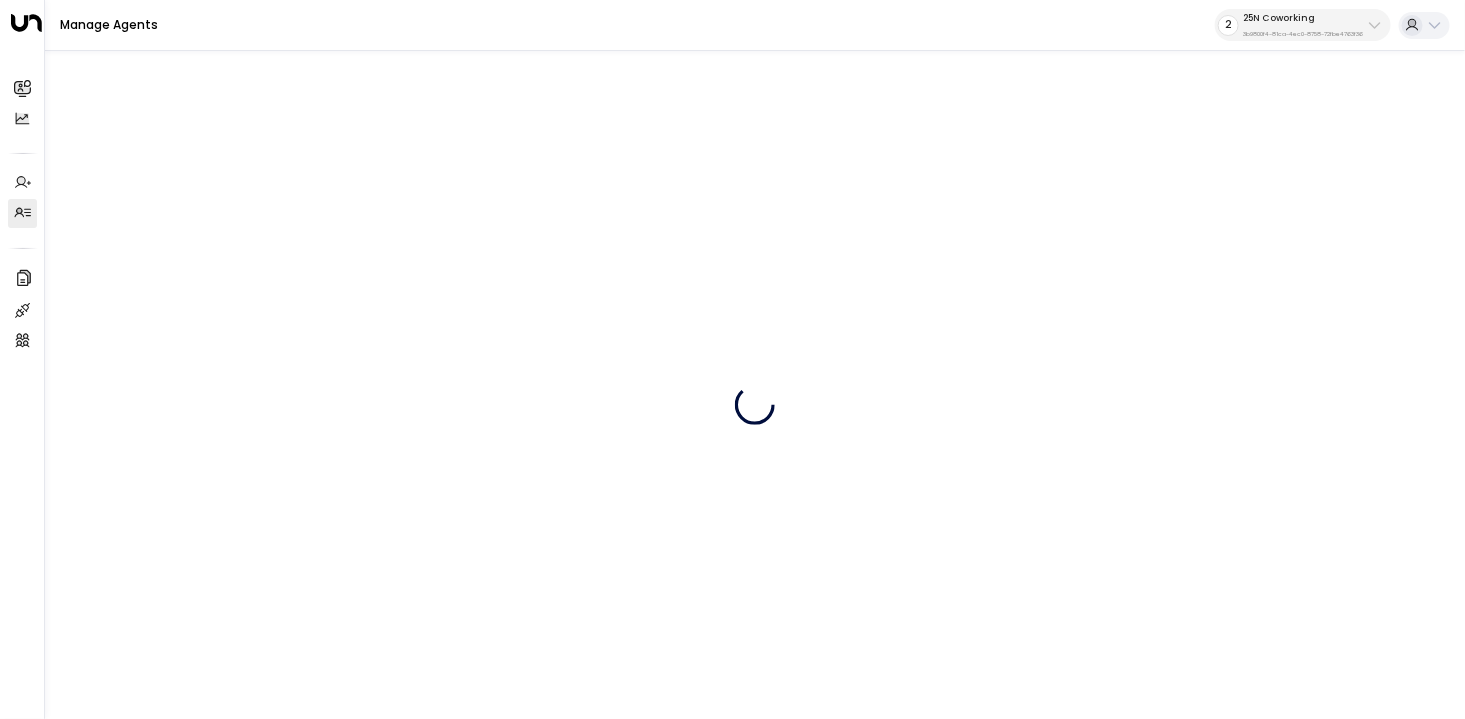 click on "25N Coworking" at bounding box center (1303, 18) 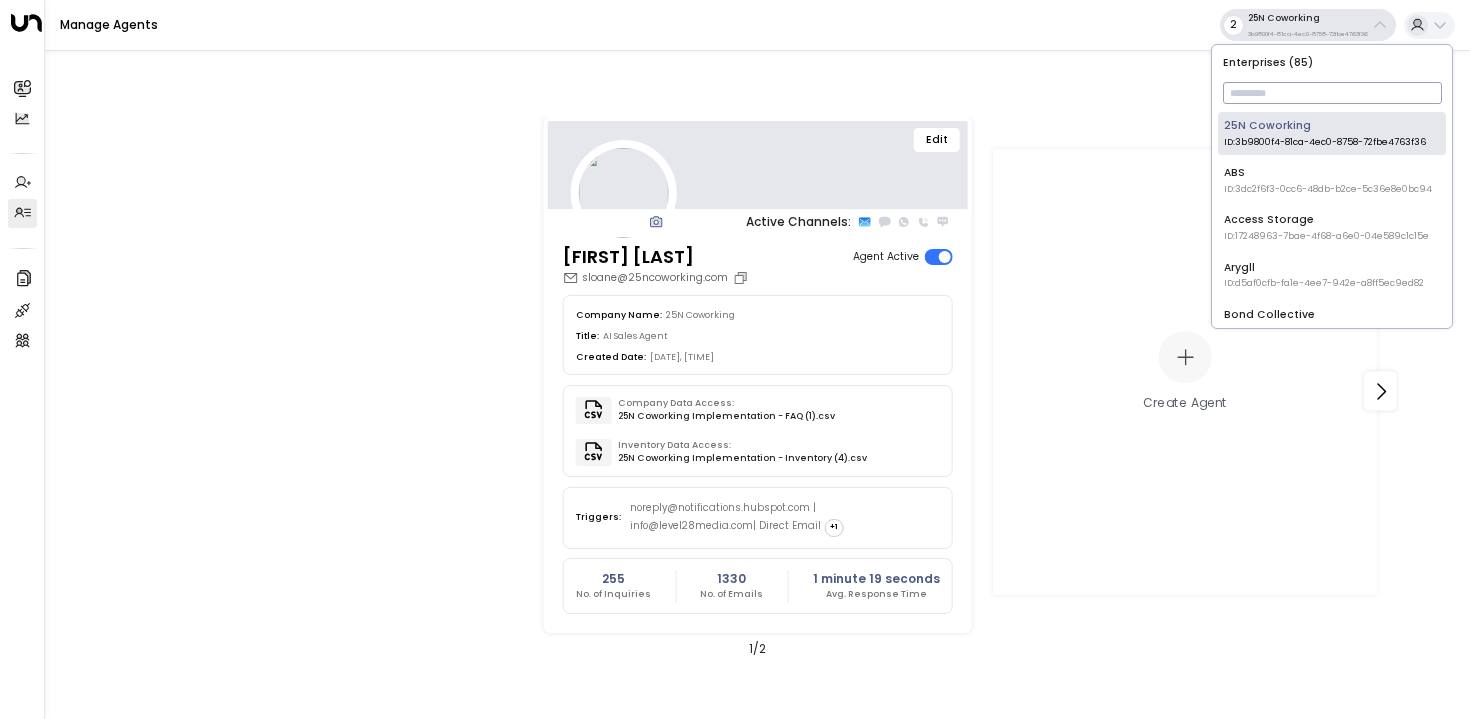 click at bounding box center [1332, 93] 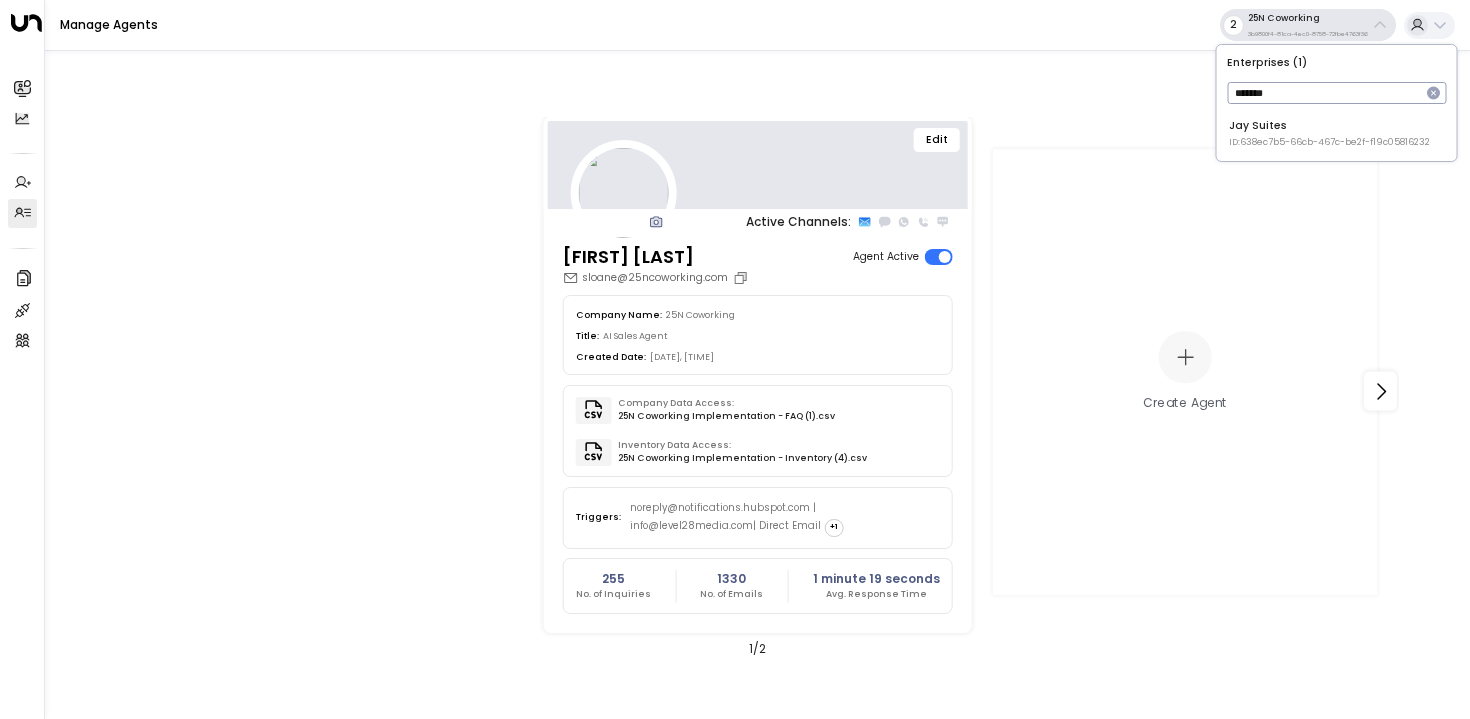 type on "*******" 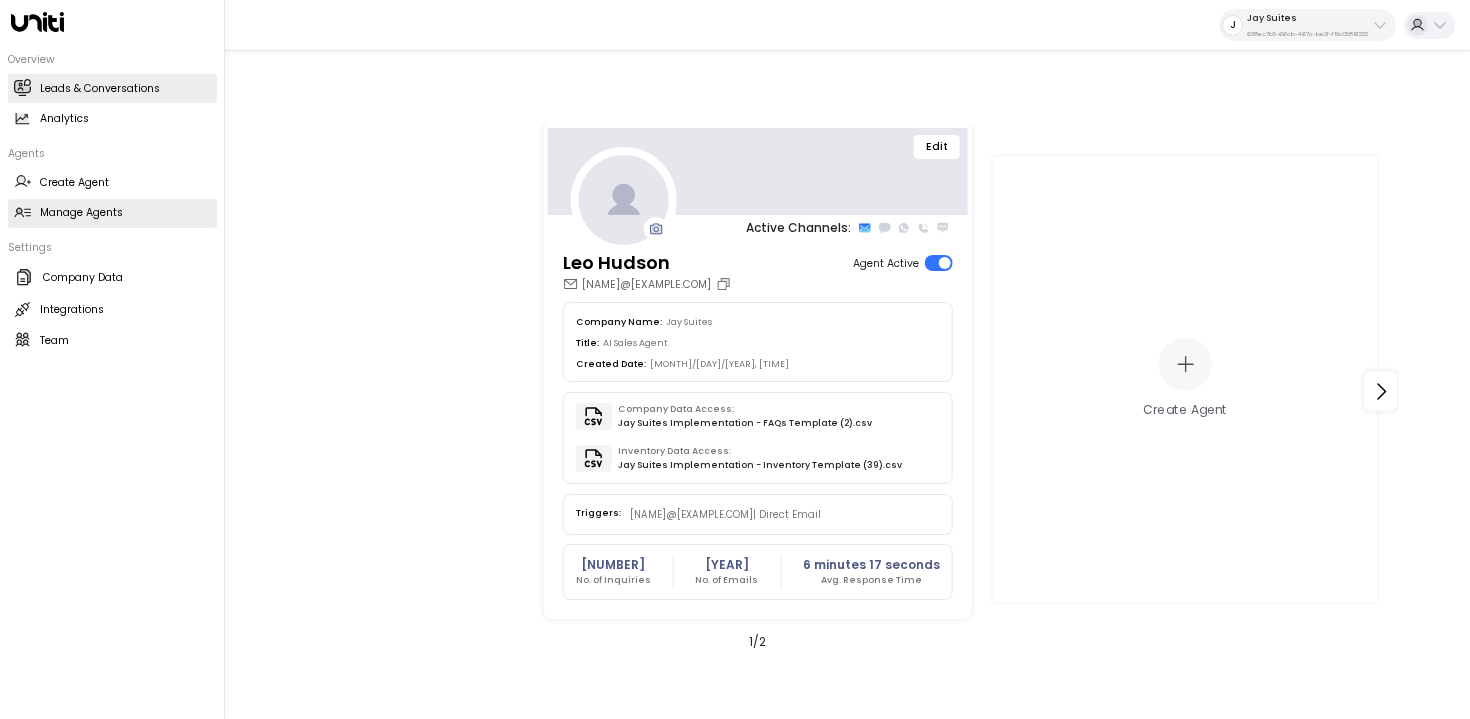 click on "Leads & Conversations" at bounding box center (100, 89) 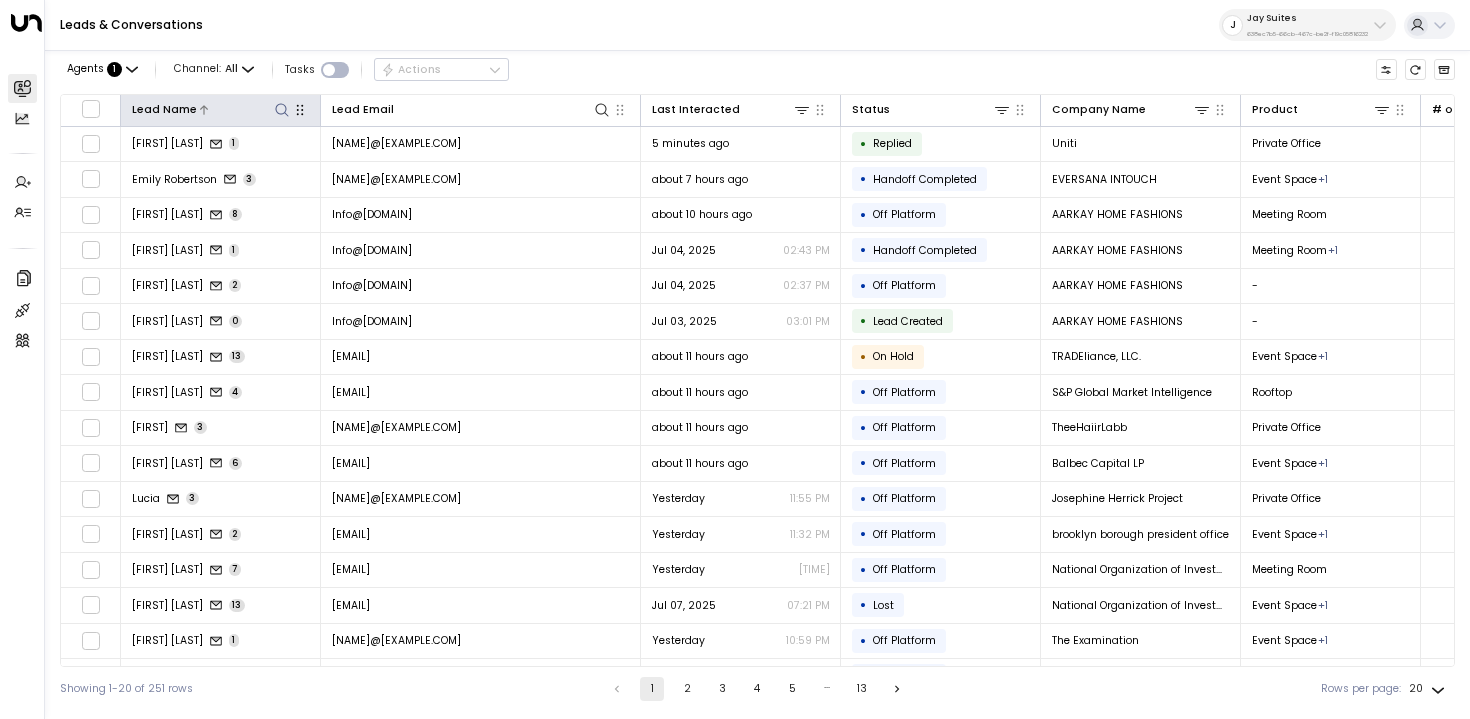 click at bounding box center (282, 110) 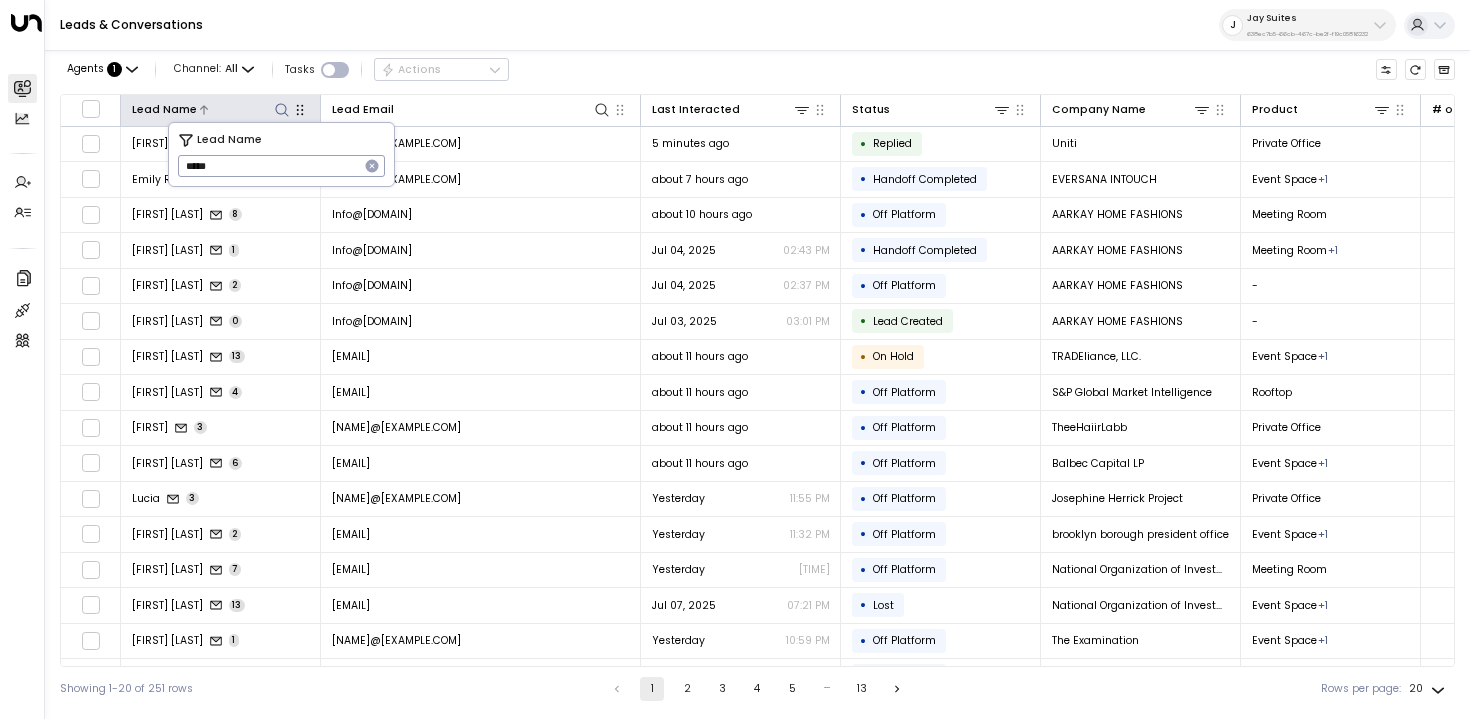 type on "*****" 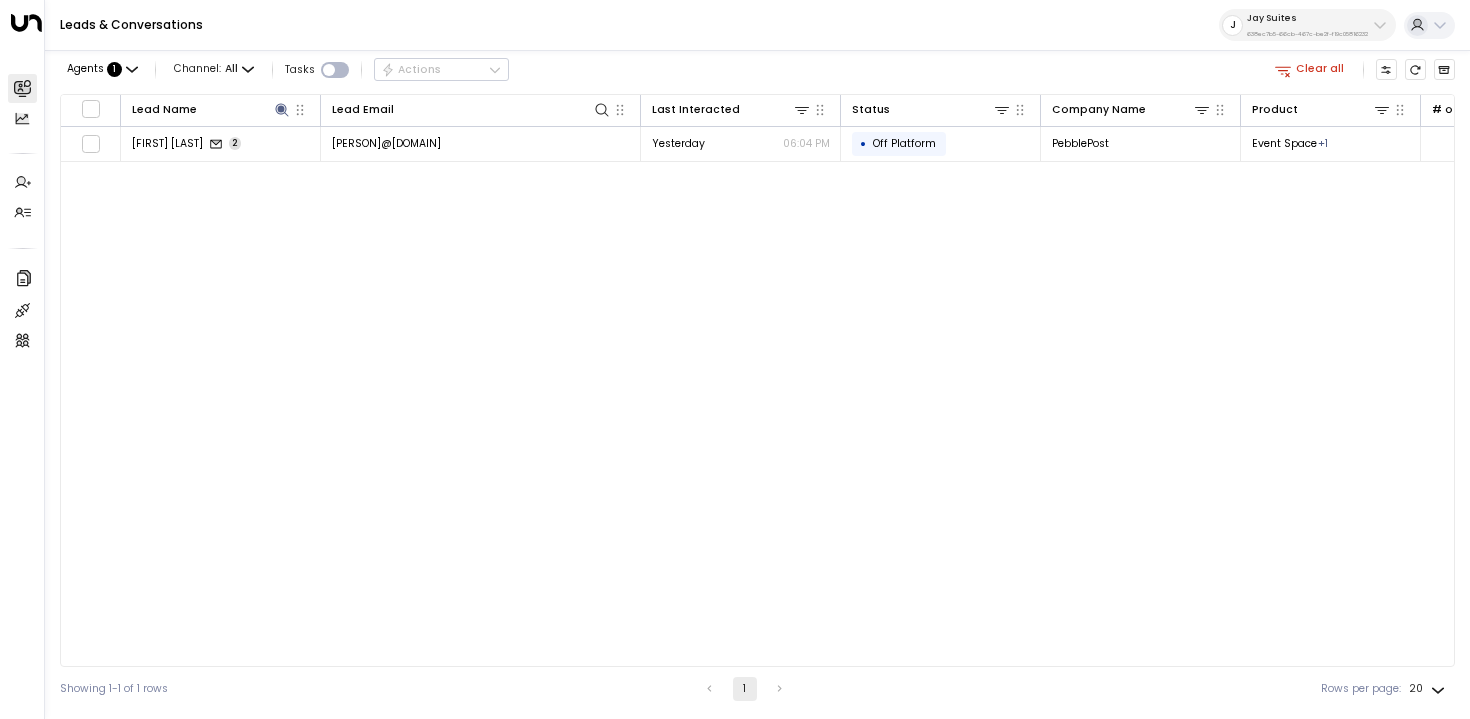 click on "Leads & Conversations J Jay Suites 638ec7b5-66cb-467c-be2f-f19c05816232" at bounding box center [757, 25] 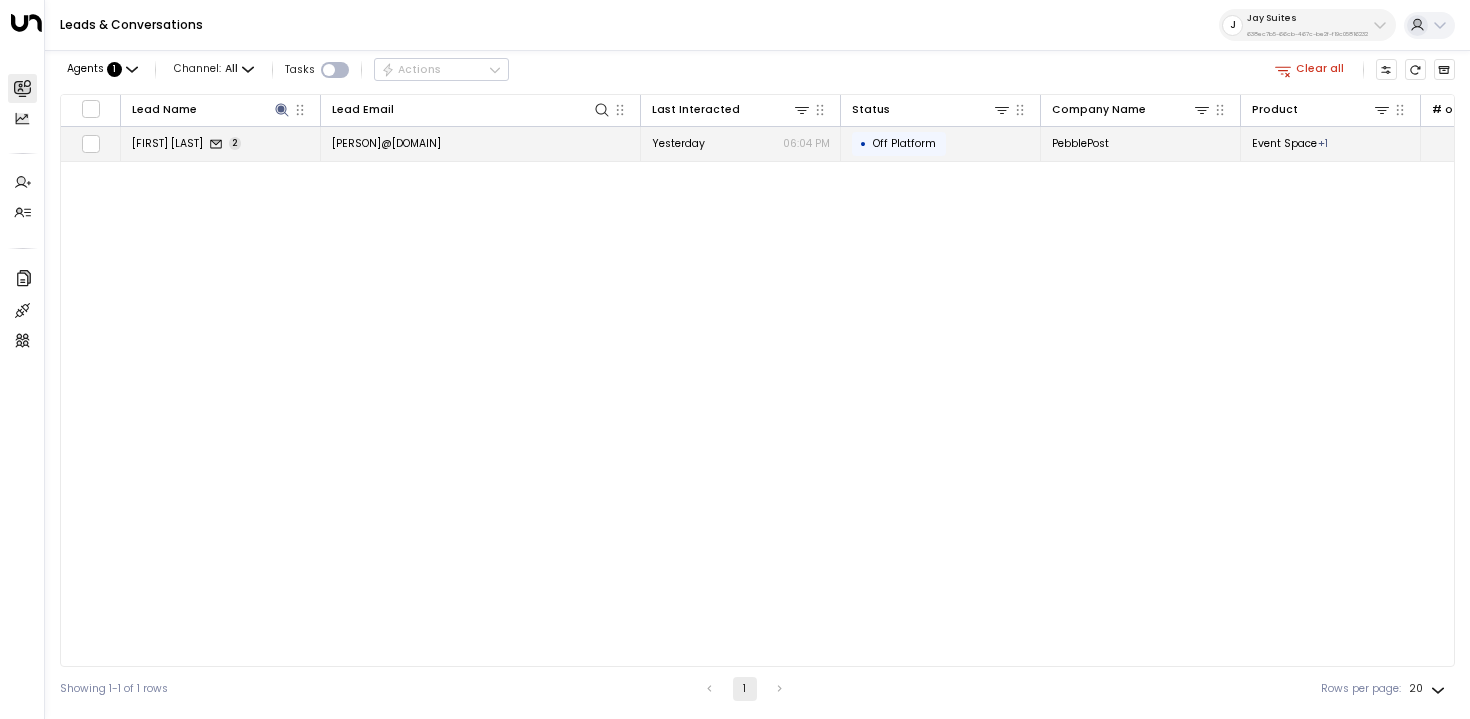 click on "[PERSON]@[DOMAIN]" at bounding box center [481, 144] 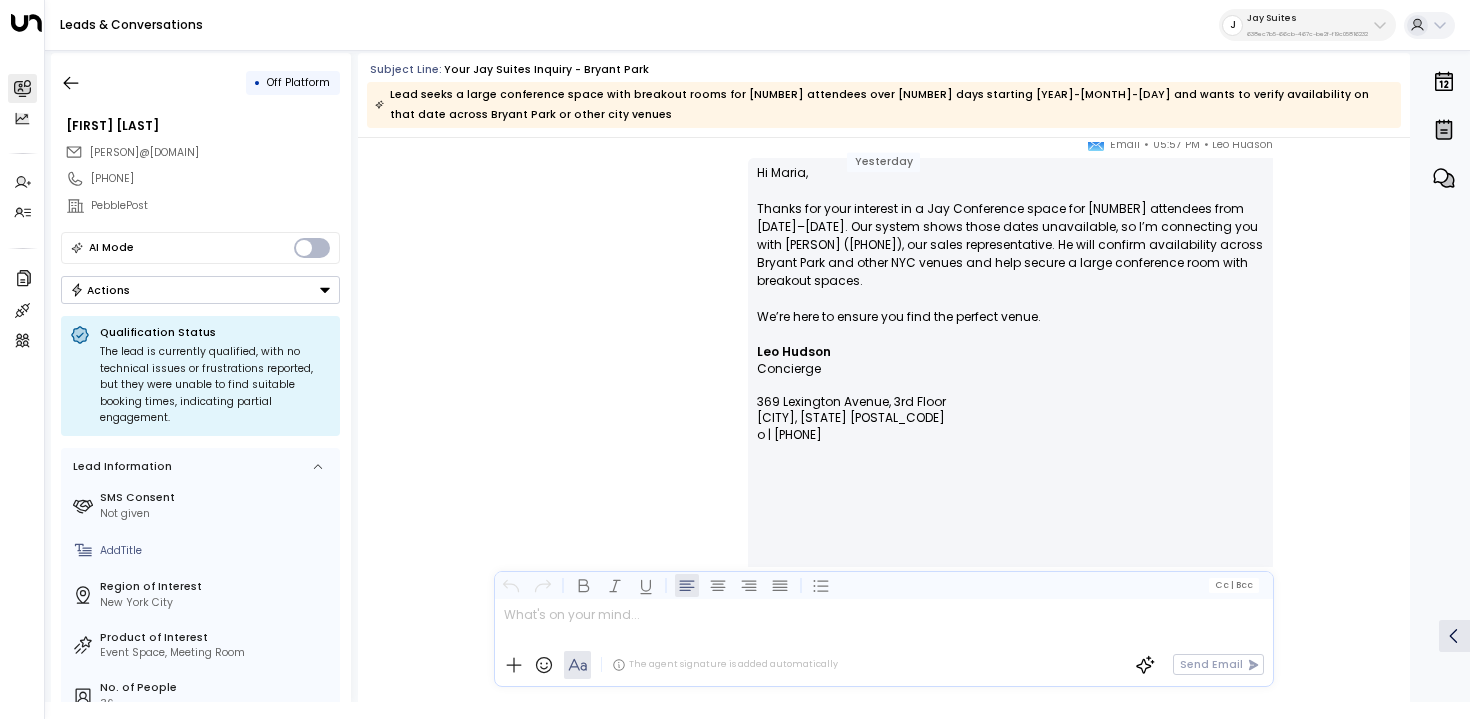 scroll, scrollTop: 816, scrollLeft: 0, axis: vertical 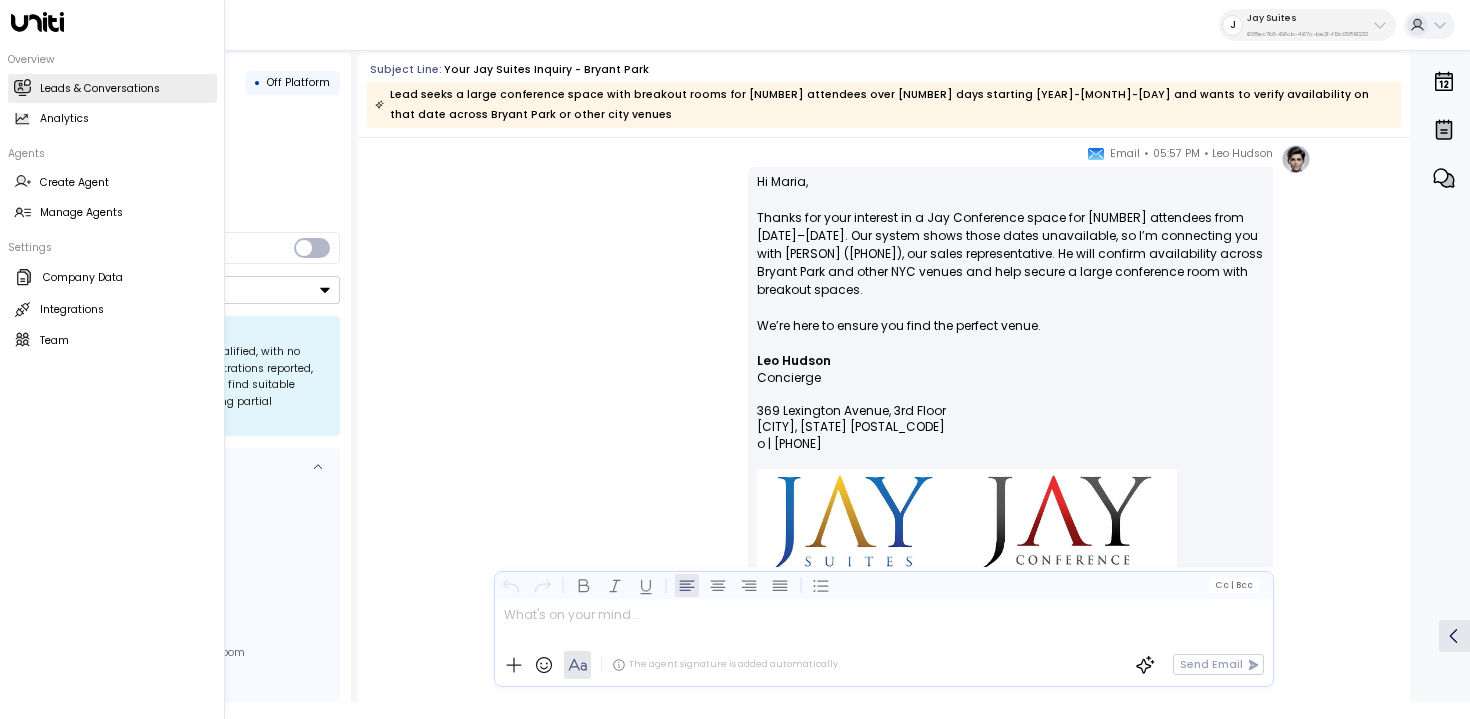 click at bounding box center (22, 87) 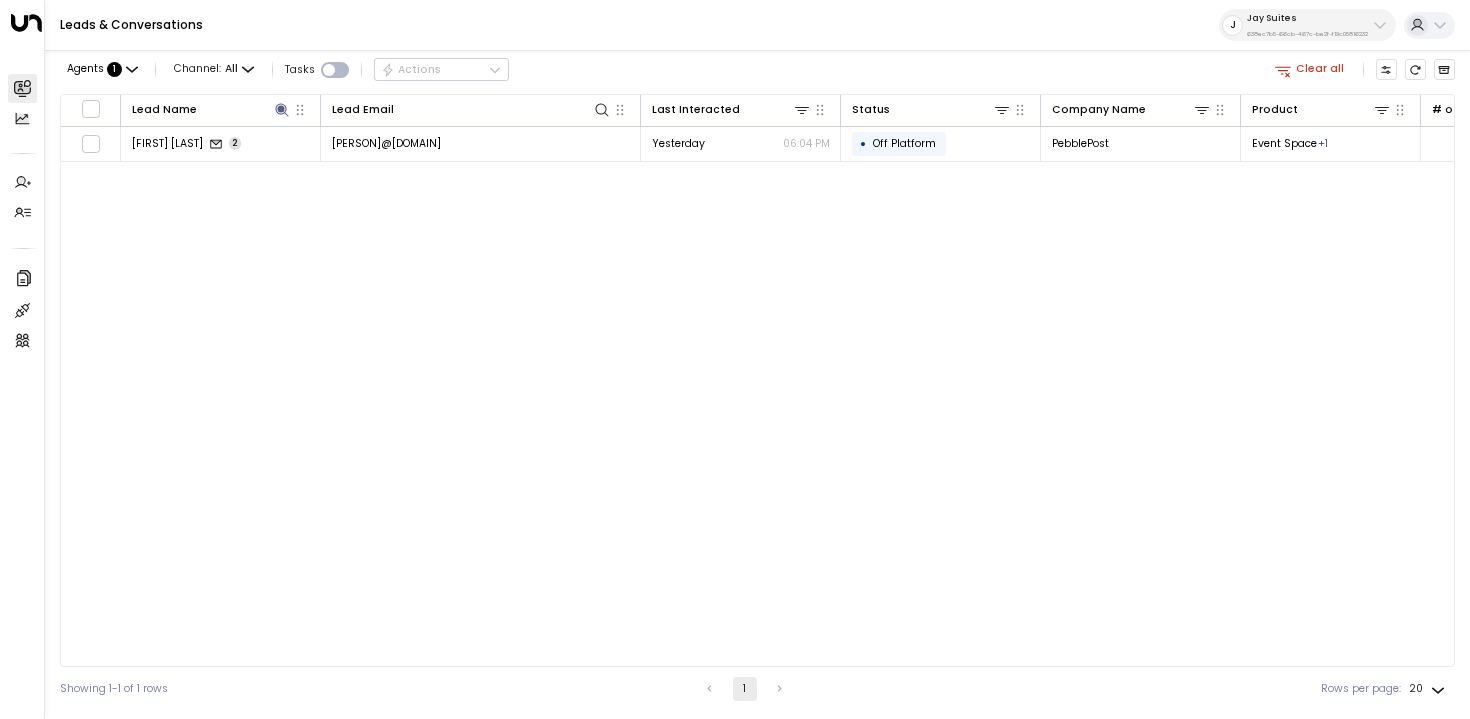 click on "Clear all" at bounding box center [1310, 69] 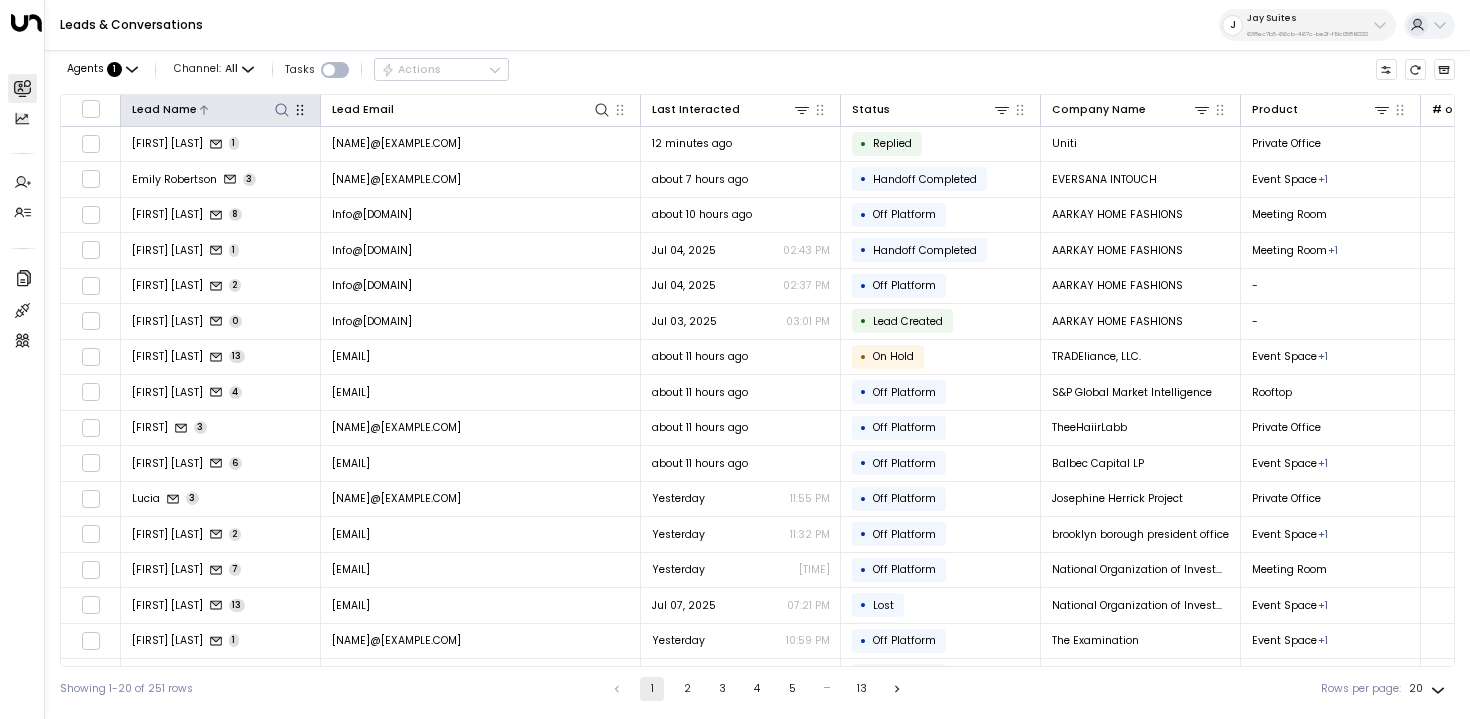 click at bounding box center (282, 110) 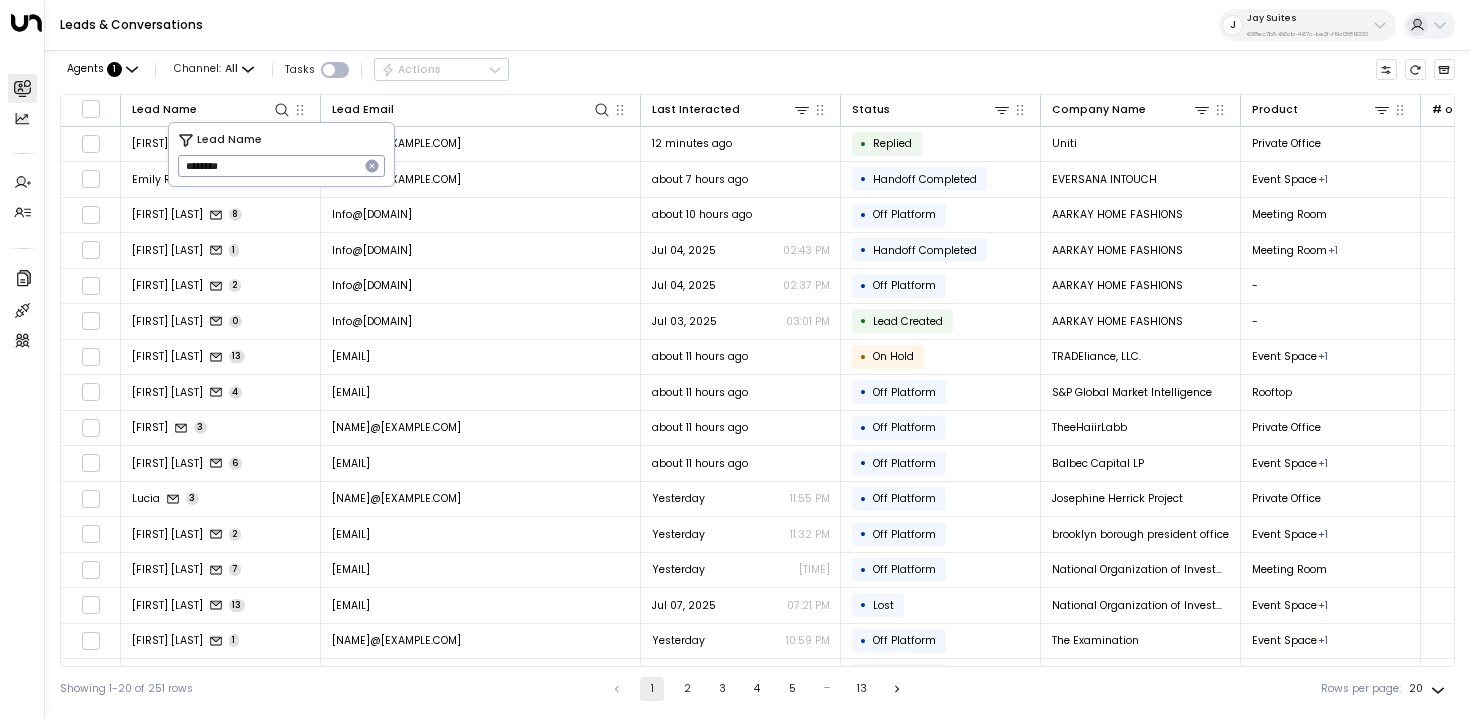 type on "********" 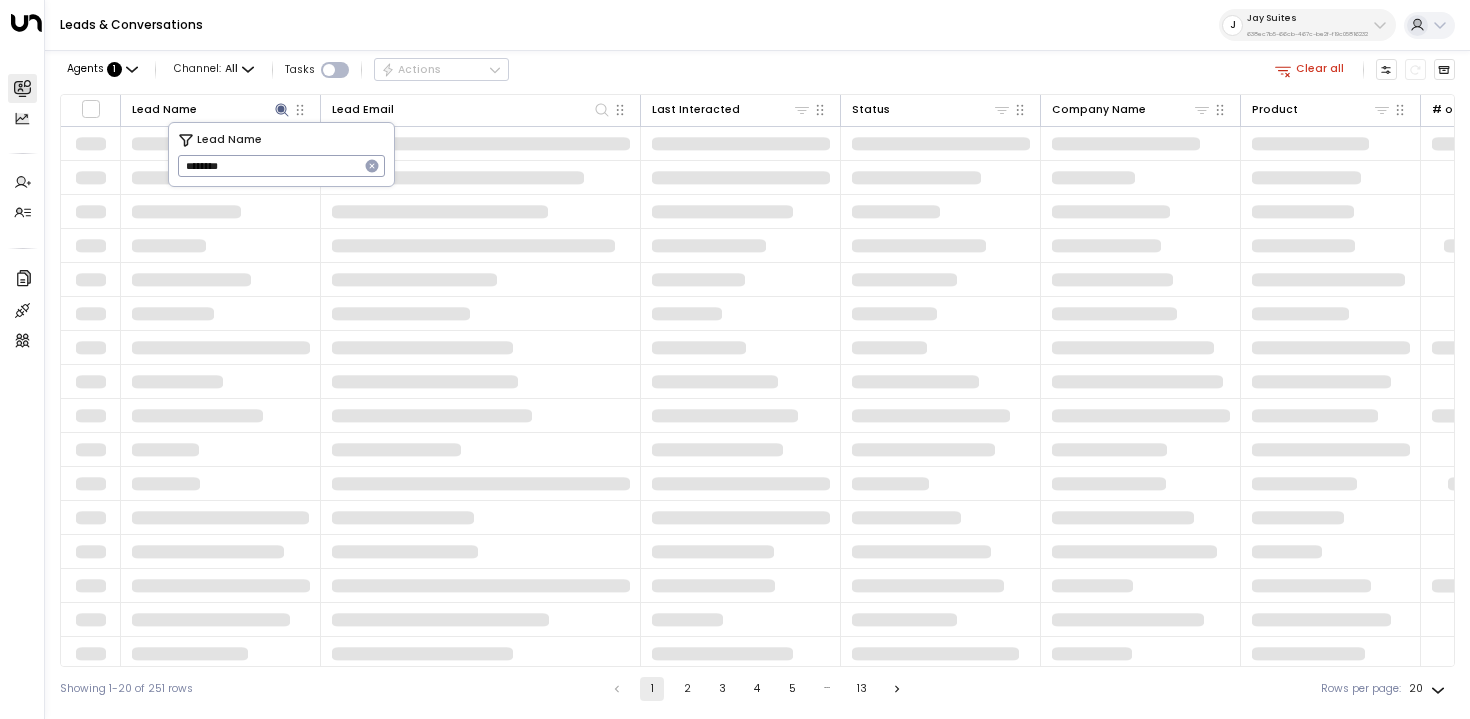 click on "Agents : 1 Channel: All Tasks   Actions Clear all" at bounding box center (757, 70) 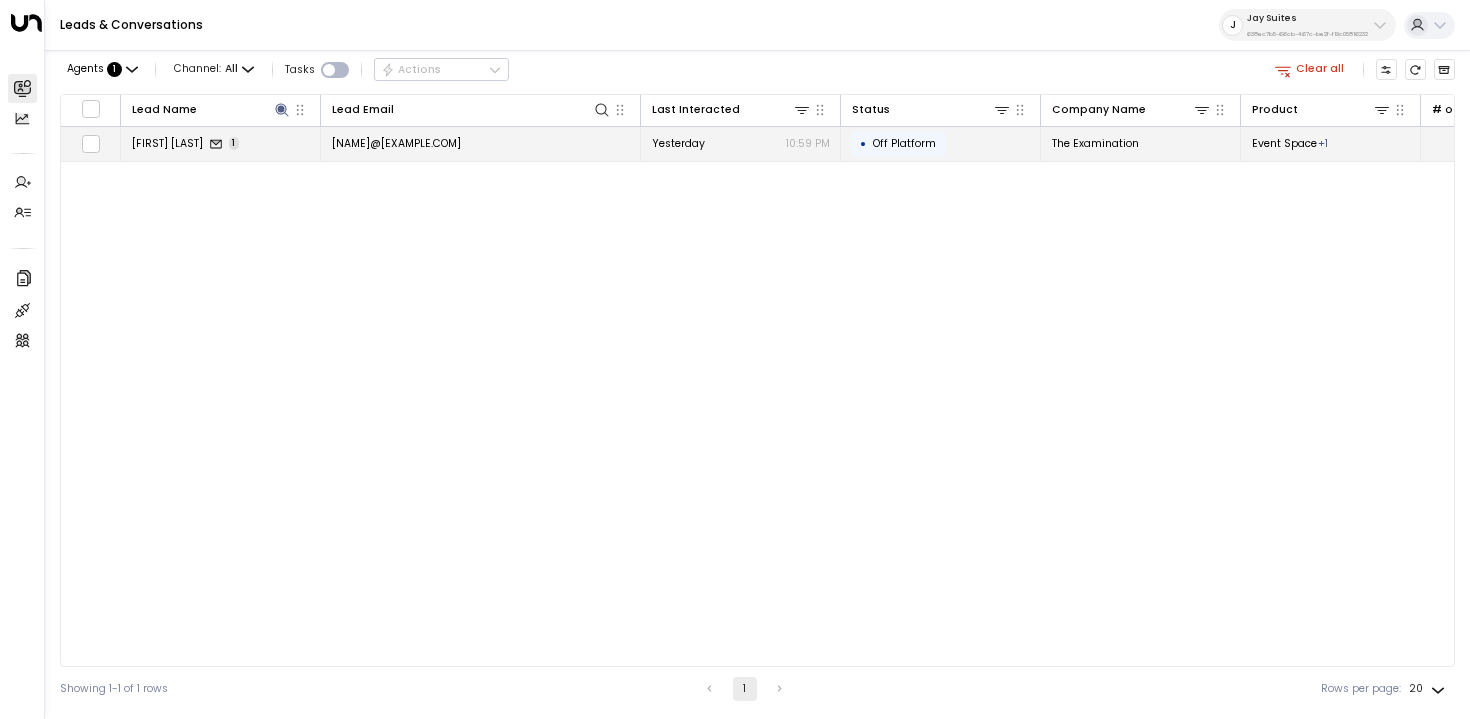 click on "[NAME]@[EXAMPLE.COM]" at bounding box center (481, 144) 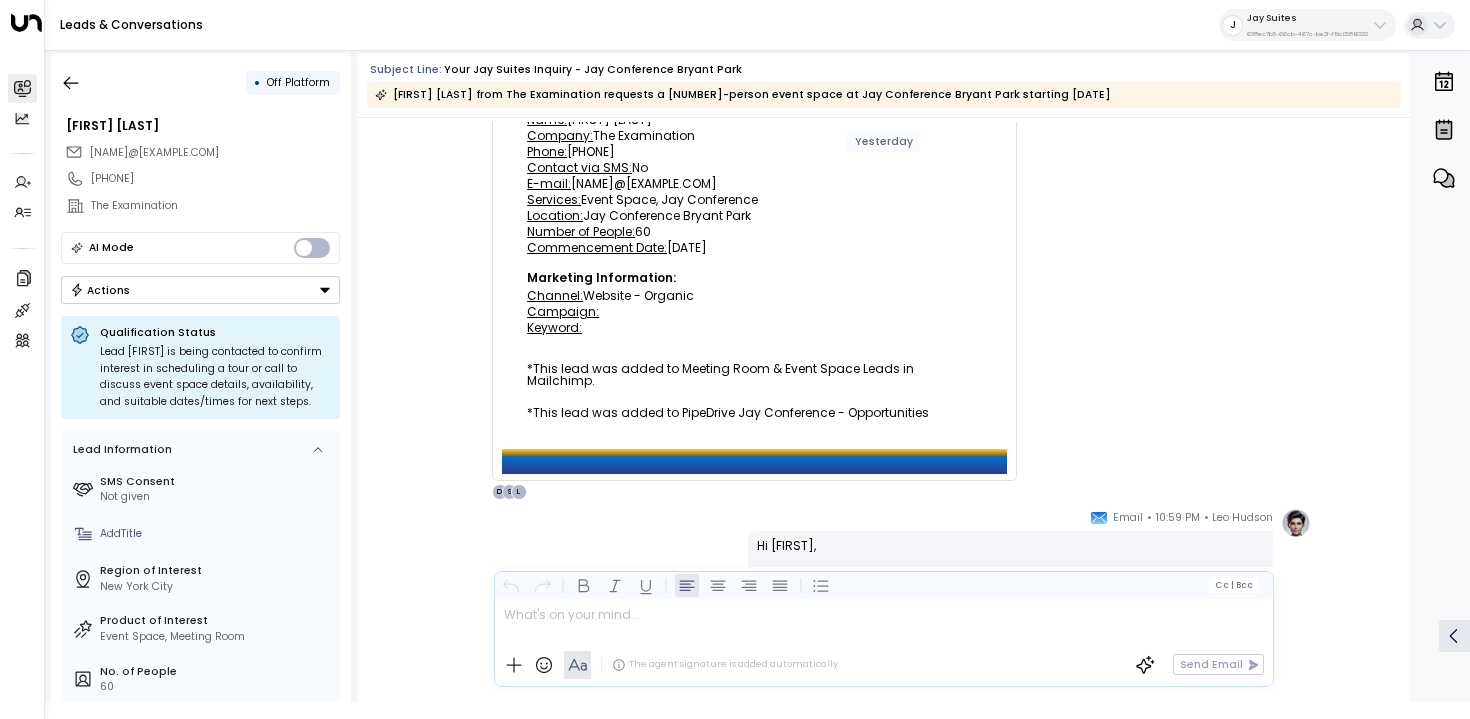 scroll, scrollTop: 194, scrollLeft: 0, axis: vertical 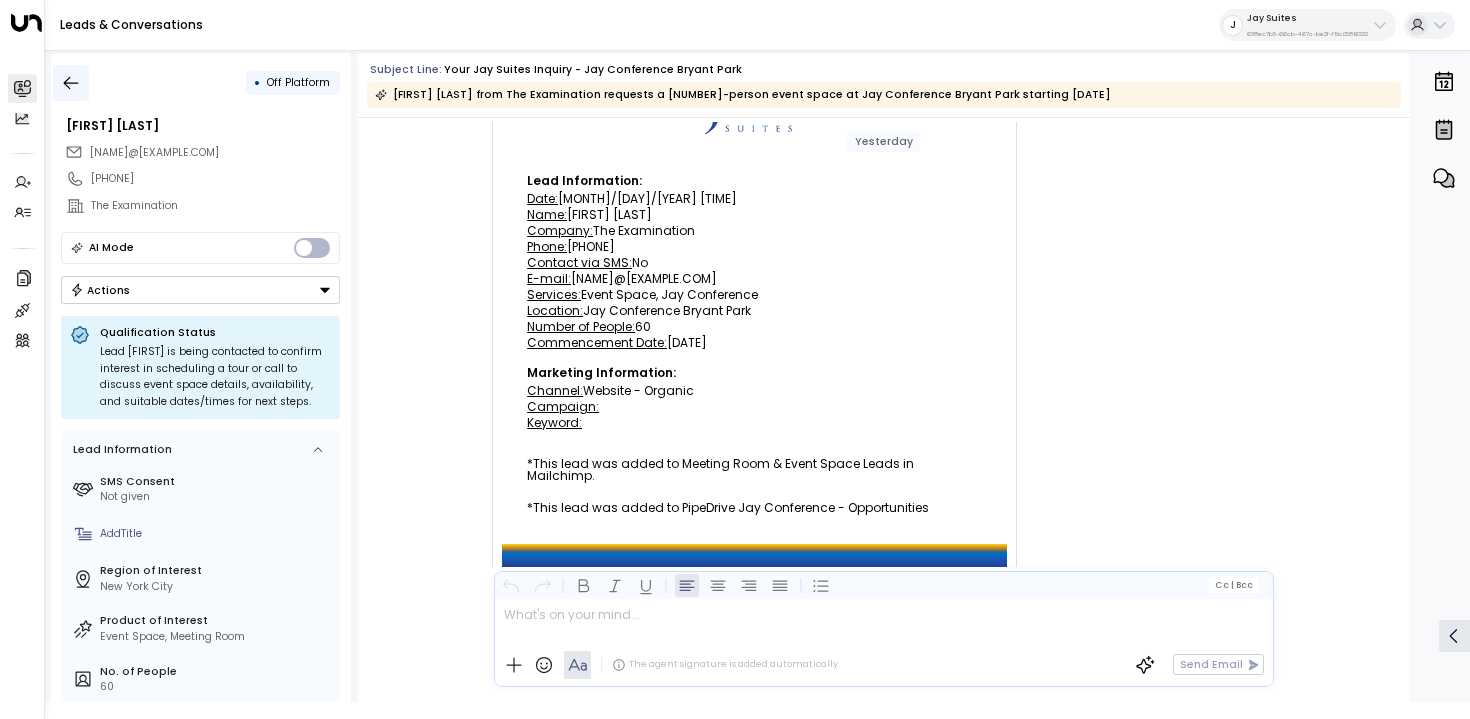 click at bounding box center [71, 83] 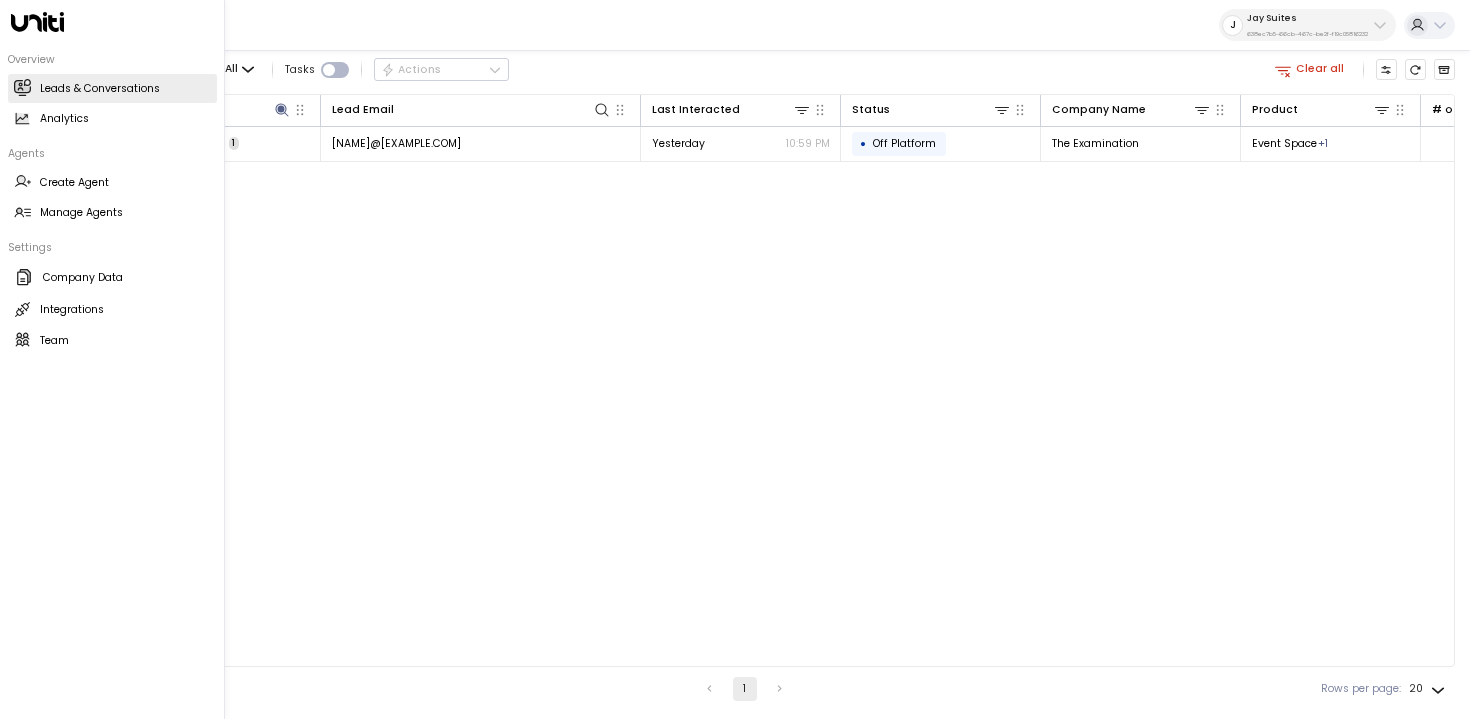 click at bounding box center (22, 87) 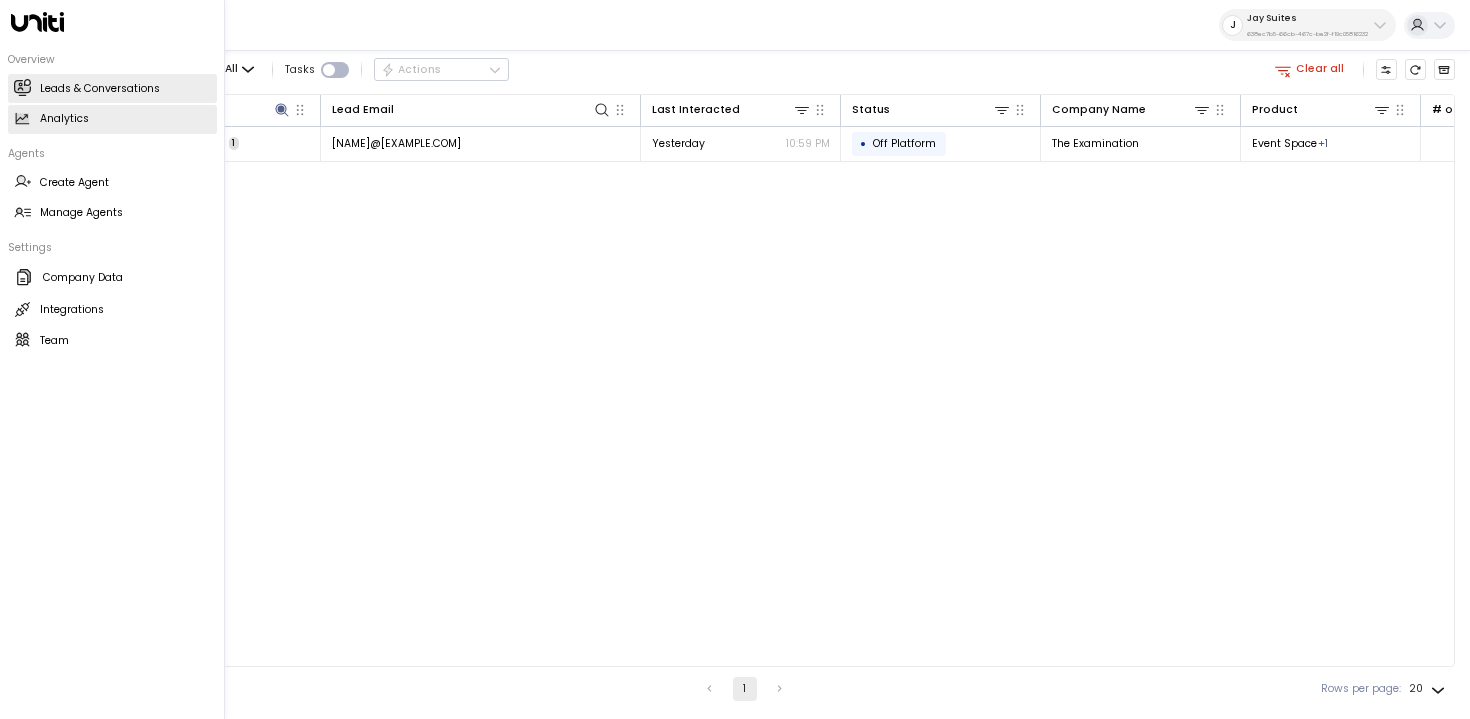 click at bounding box center (22, 118) 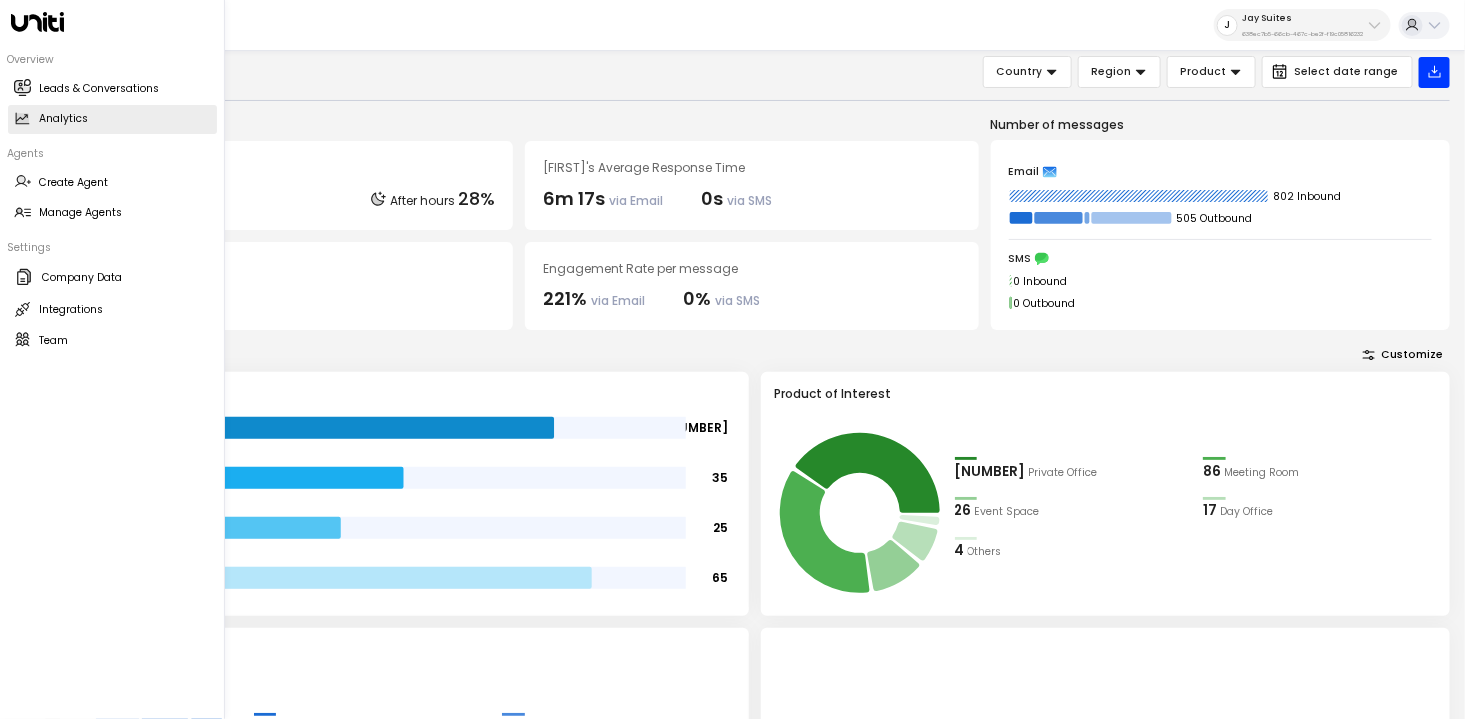 click on "Analytics Analytics" at bounding box center (112, 119) 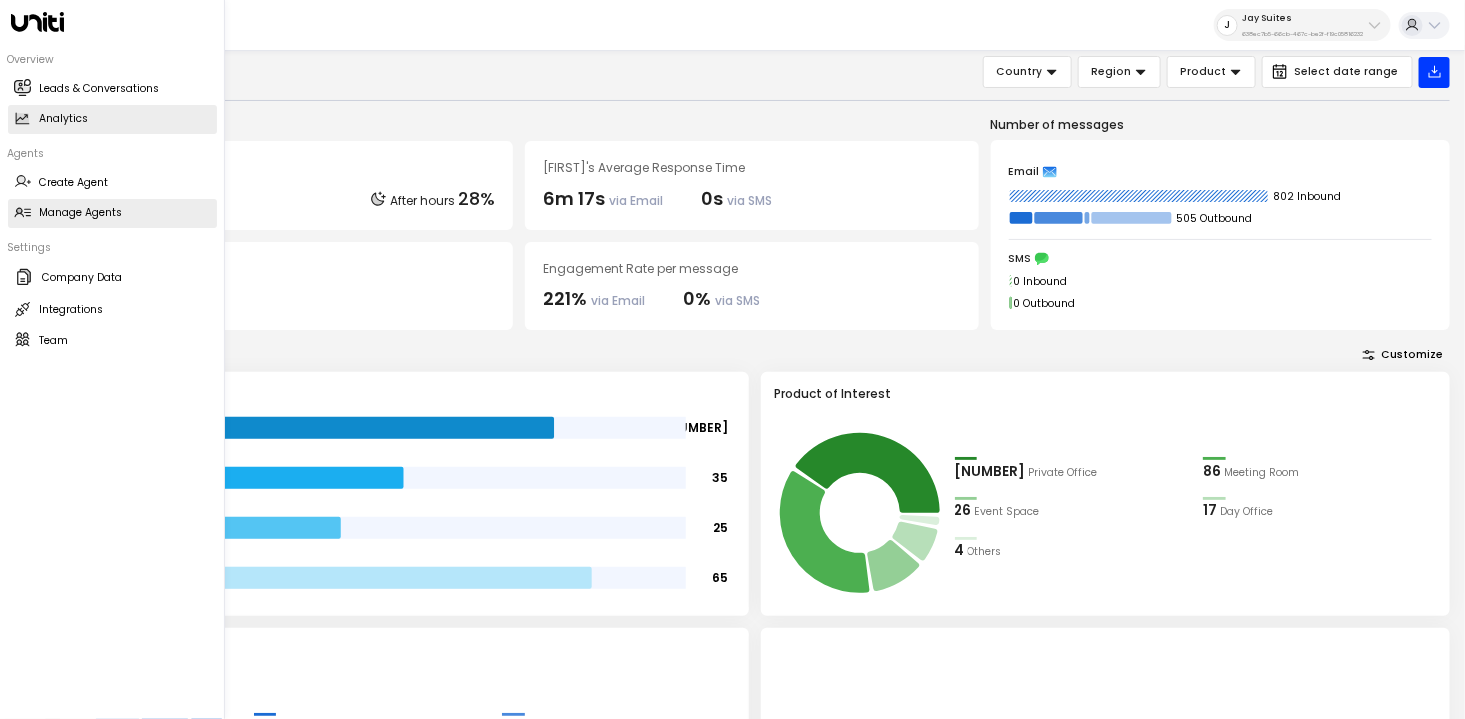 click on "Manage Agents" at bounding box center (81, 213) 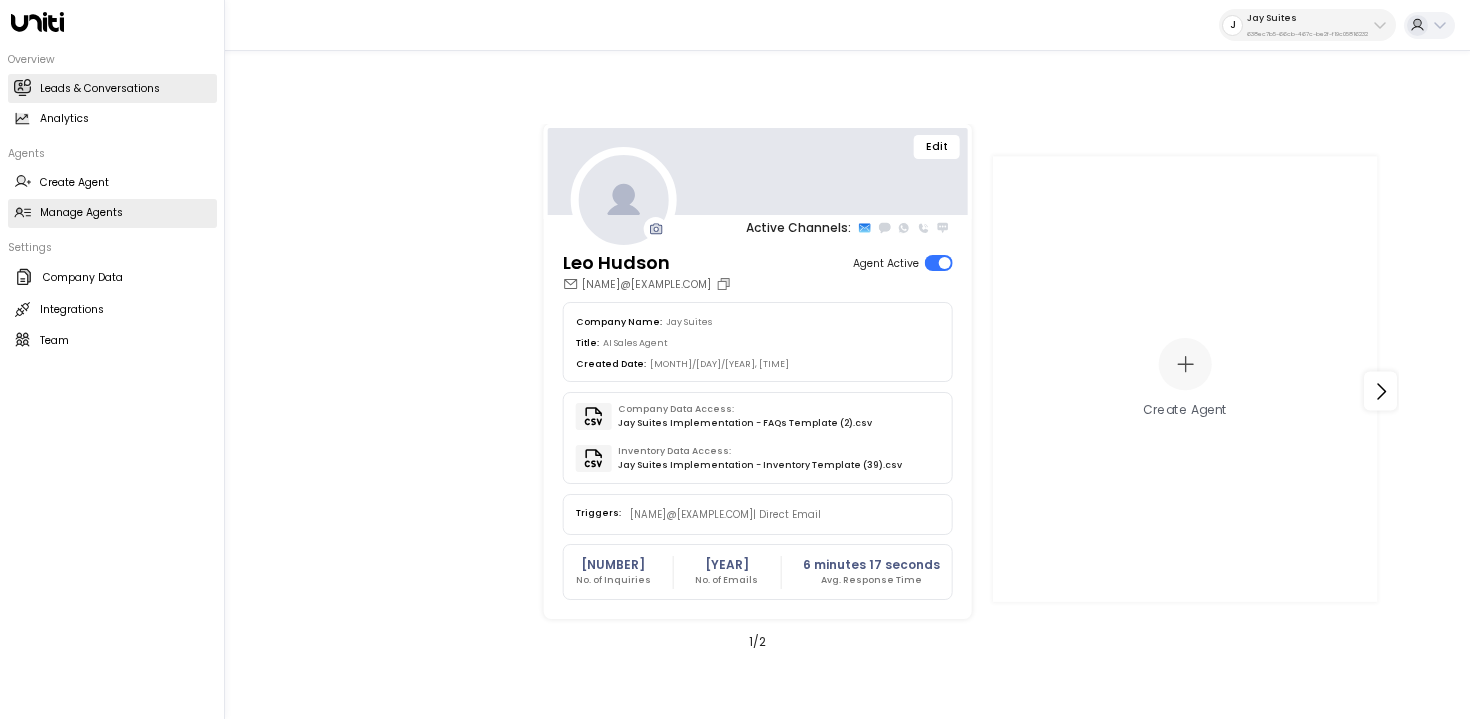 click on "Leads & Conversations" at bounding box center [100, 89] 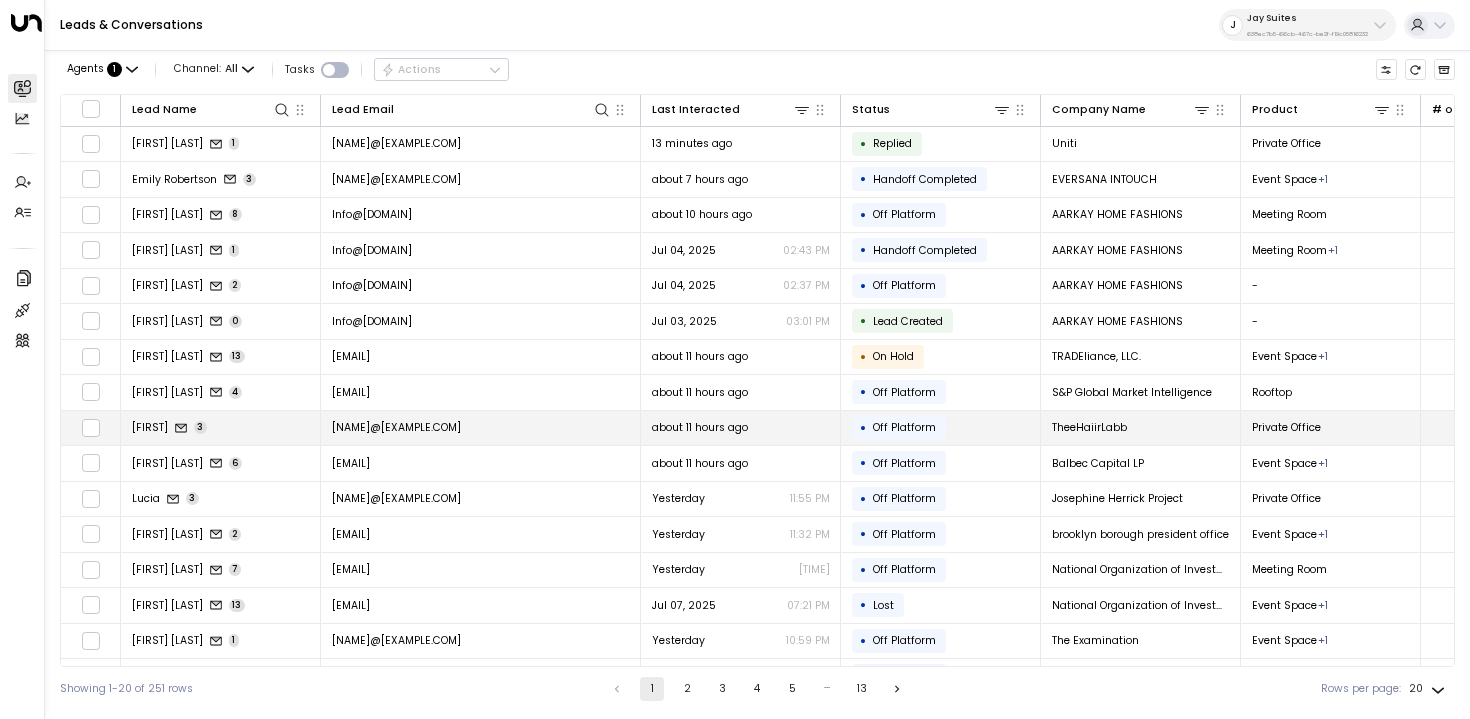 click on "[FIRST] 3" at bounding box center [221, 428] 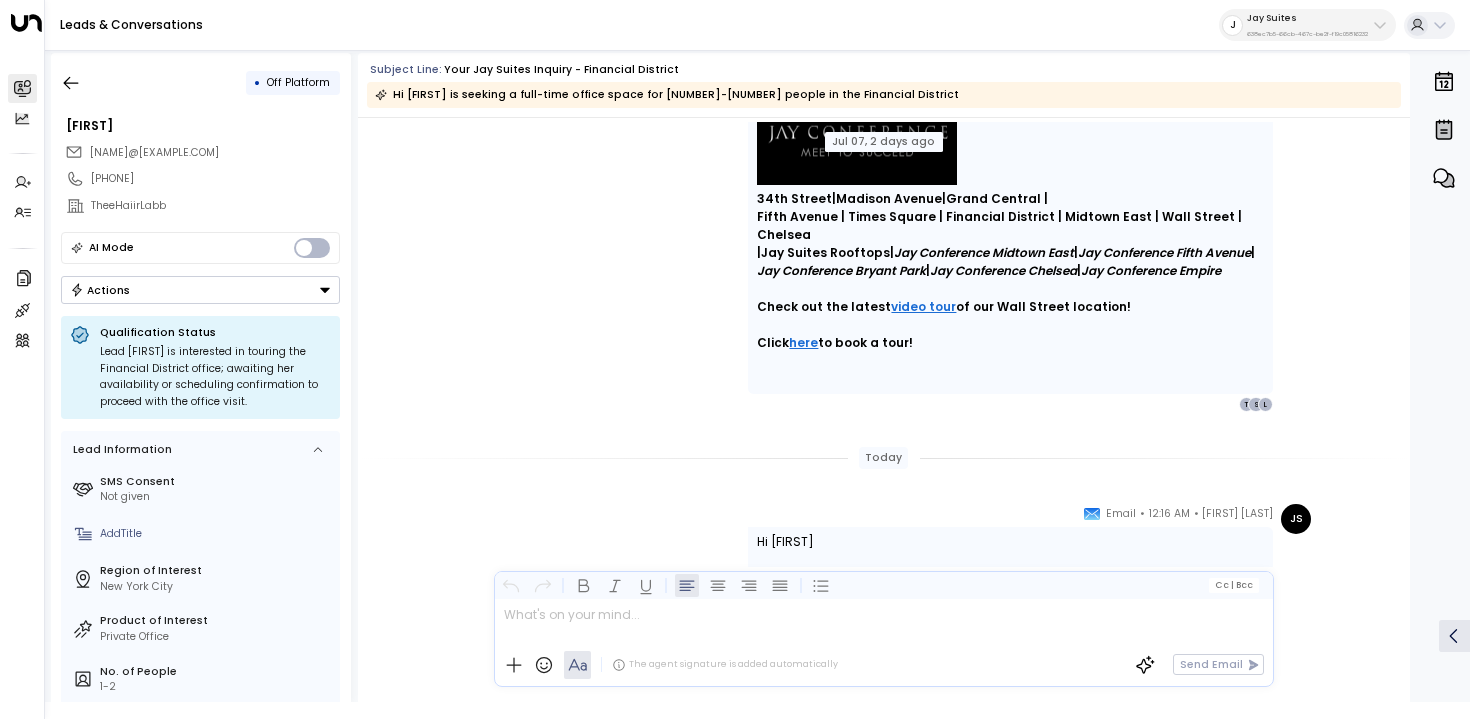 scroll, scrollTop: 1819, scrollLeft: 0, axis: vertical 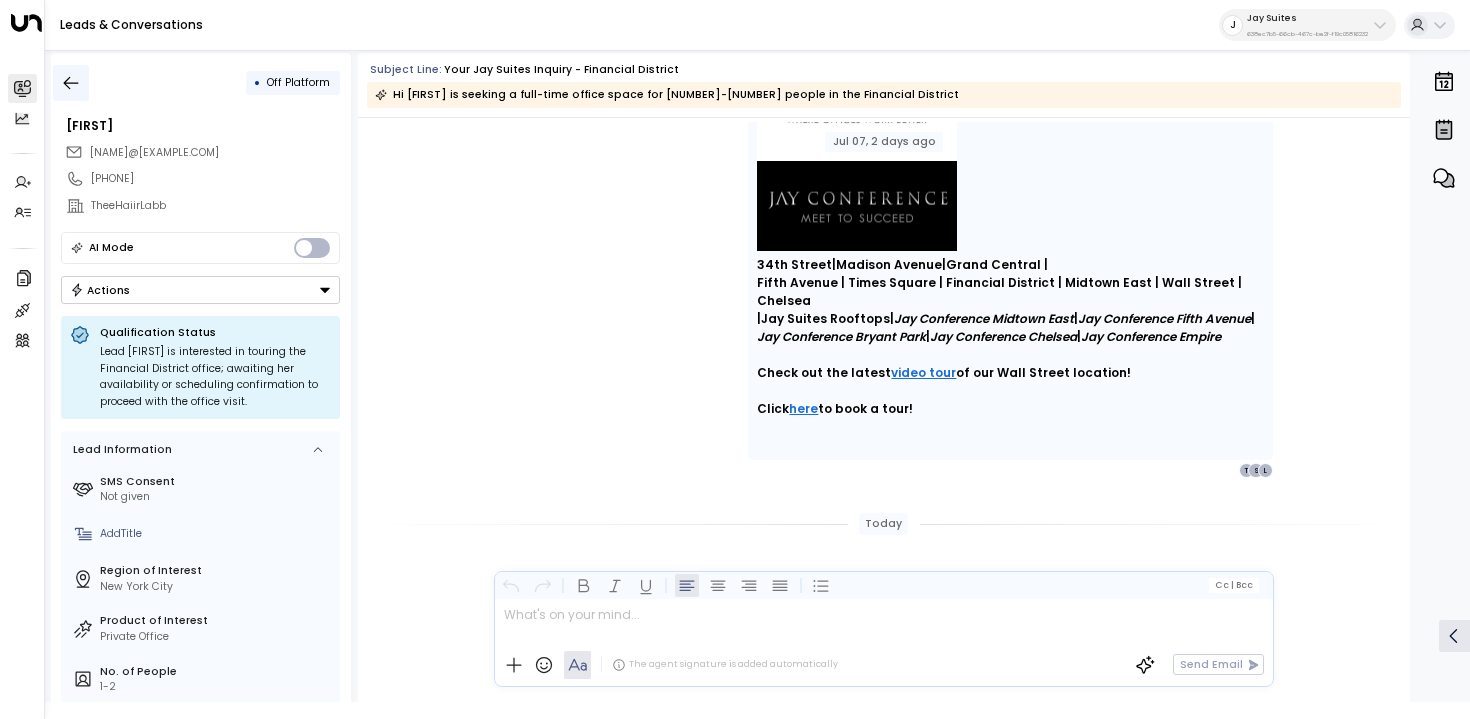 click at bounding box center [71, 83] 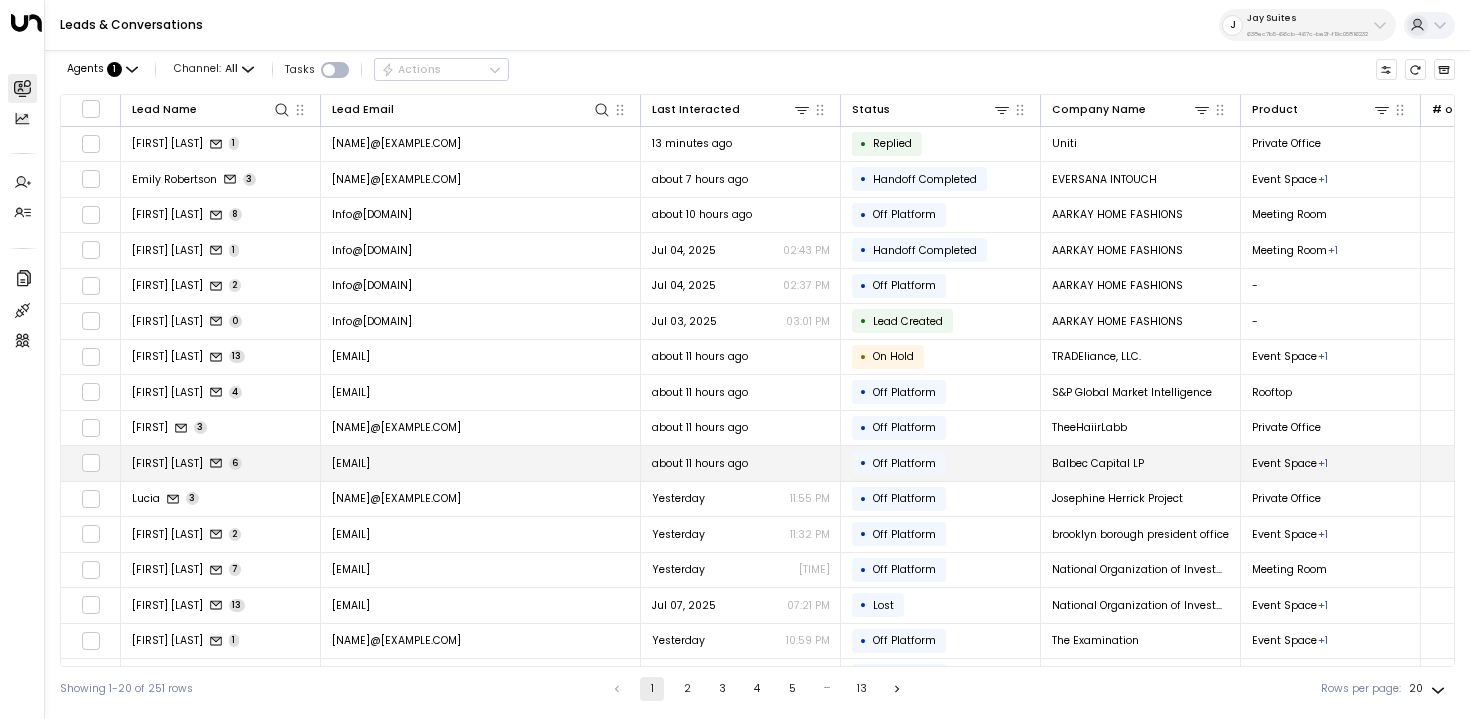 click on "[EMAIL]" at bounding box center (351, 463) 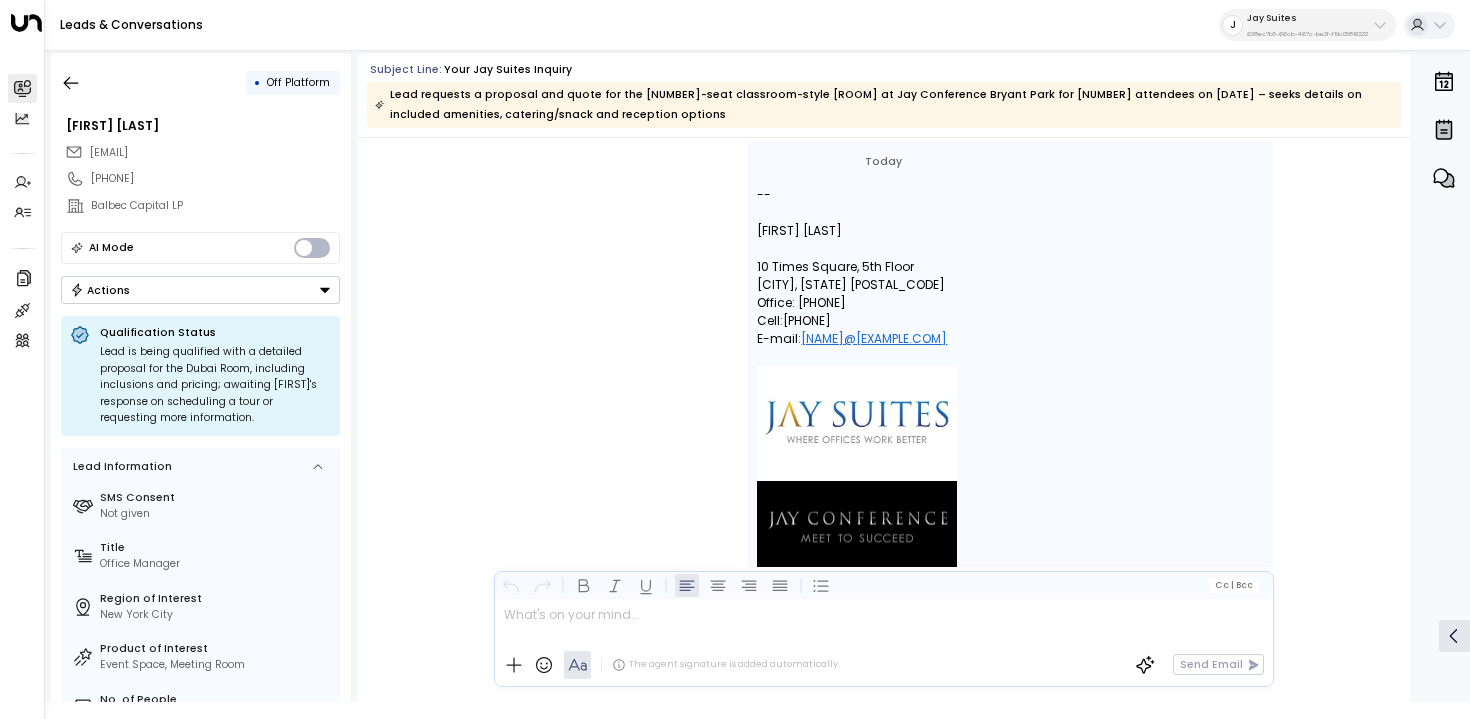 scroll, scrollTop: 4771, scrollLeft: 0, axis: vertical 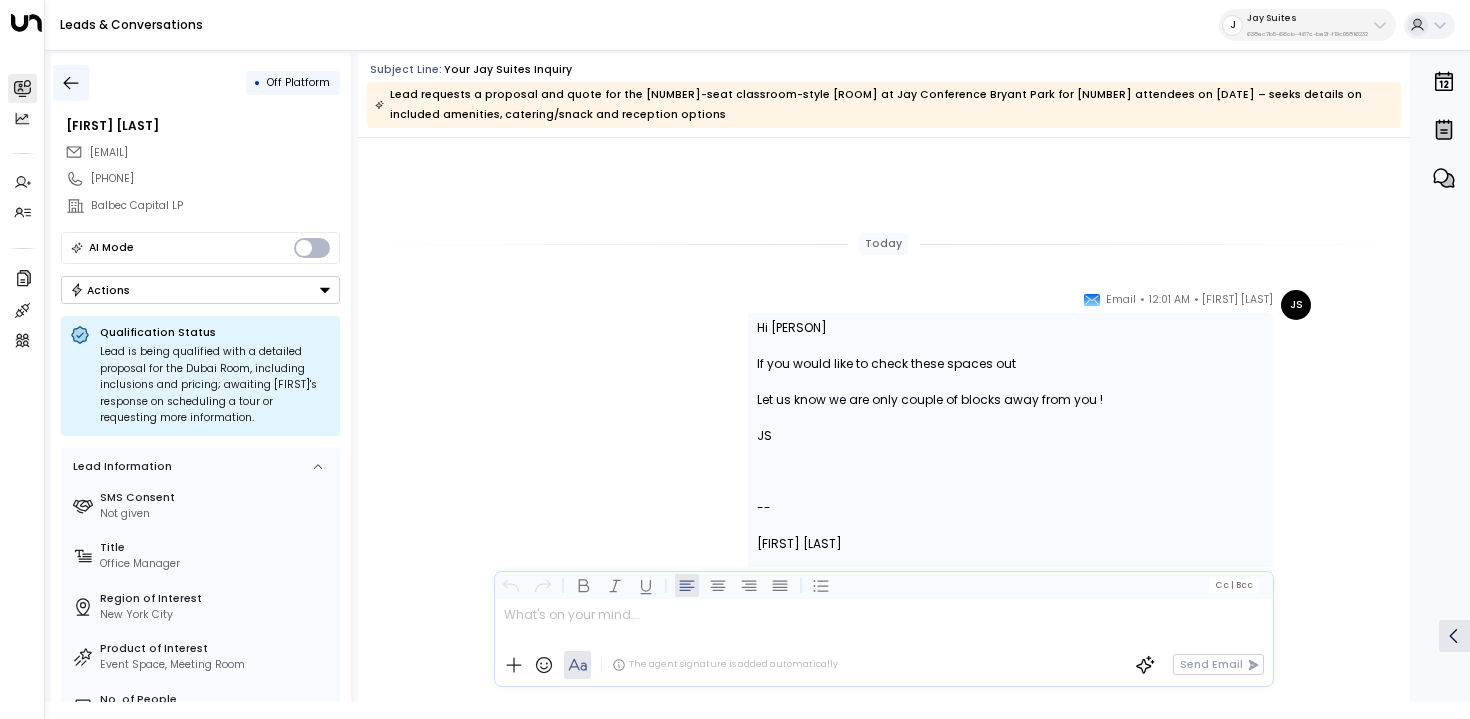 click at bounding box center (71, 83) 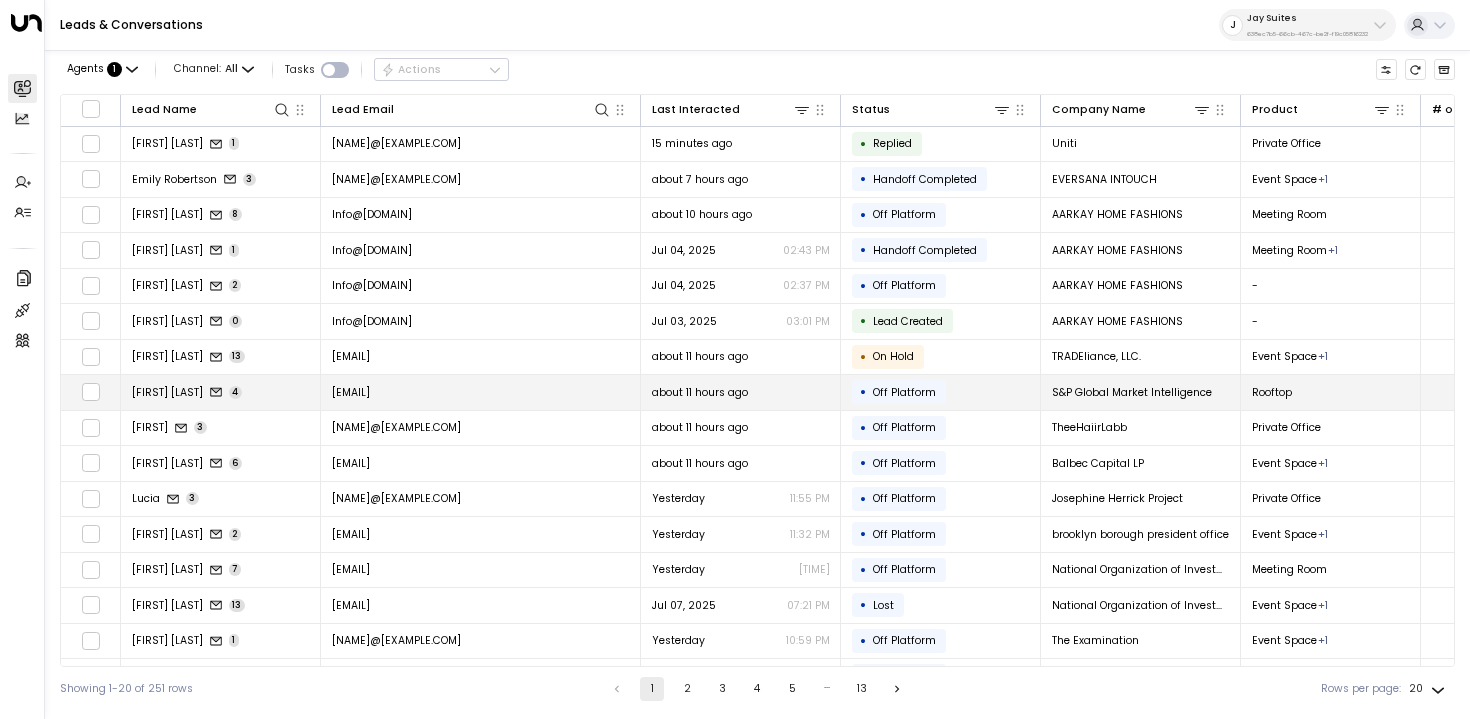 click on "[EMAIL]" at bounding box center [351, 392] 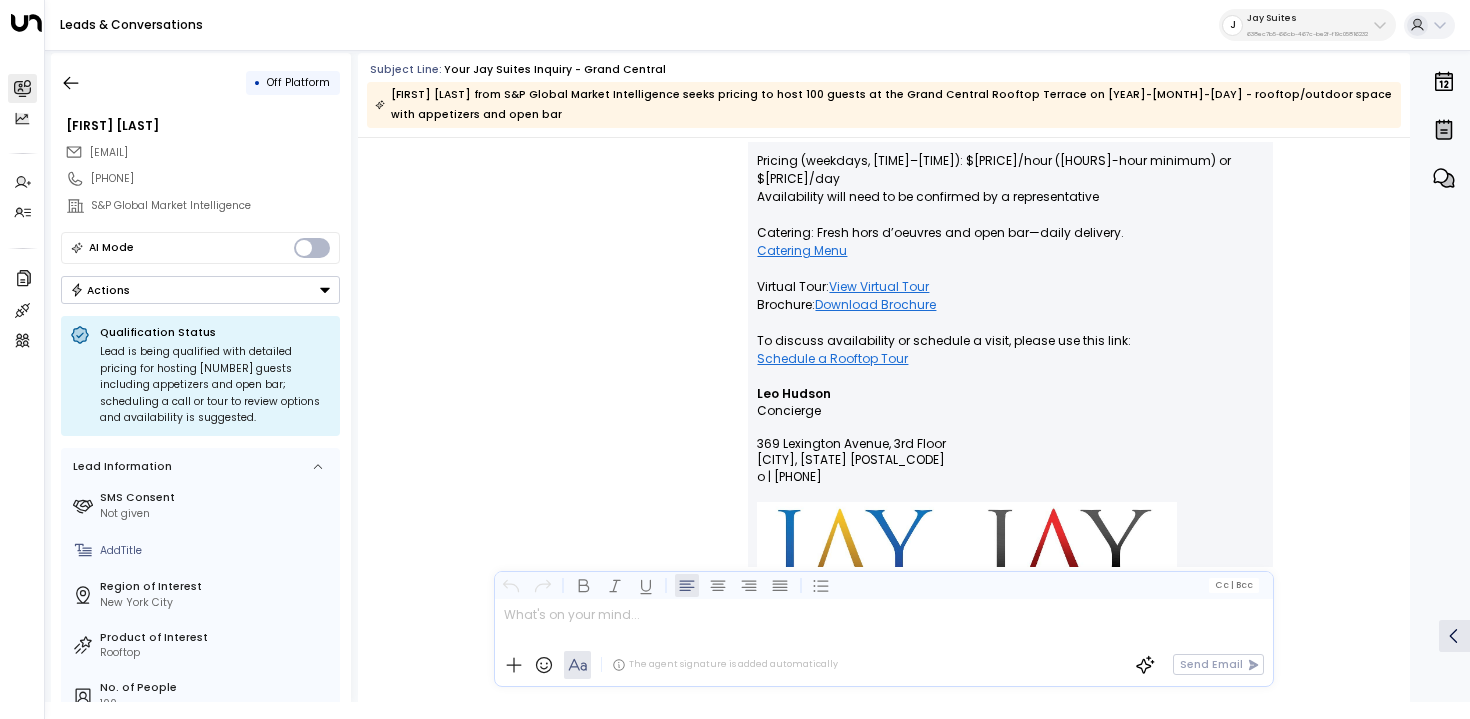 scroll, scrollTop: 2240, scrollLeft: 0, axis: vertical 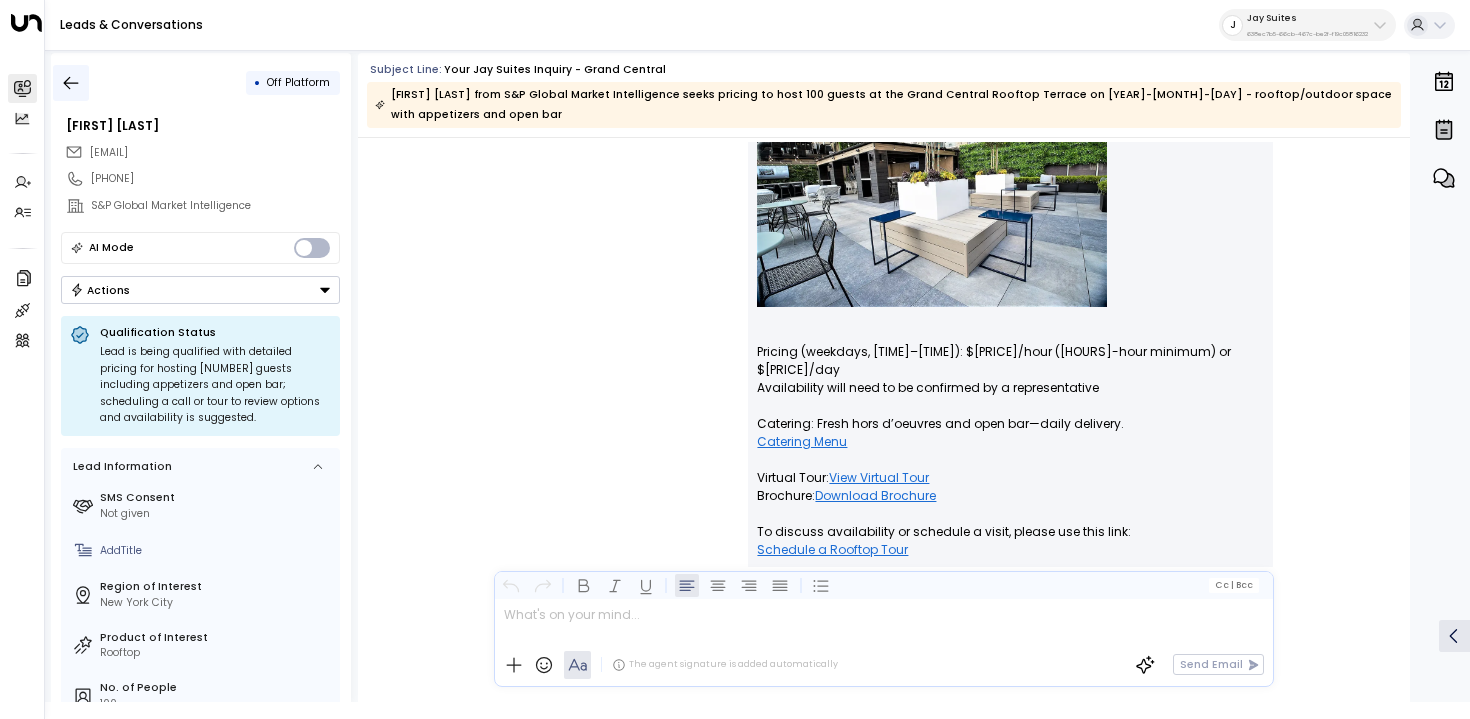 click at bounding box center (71, 83) 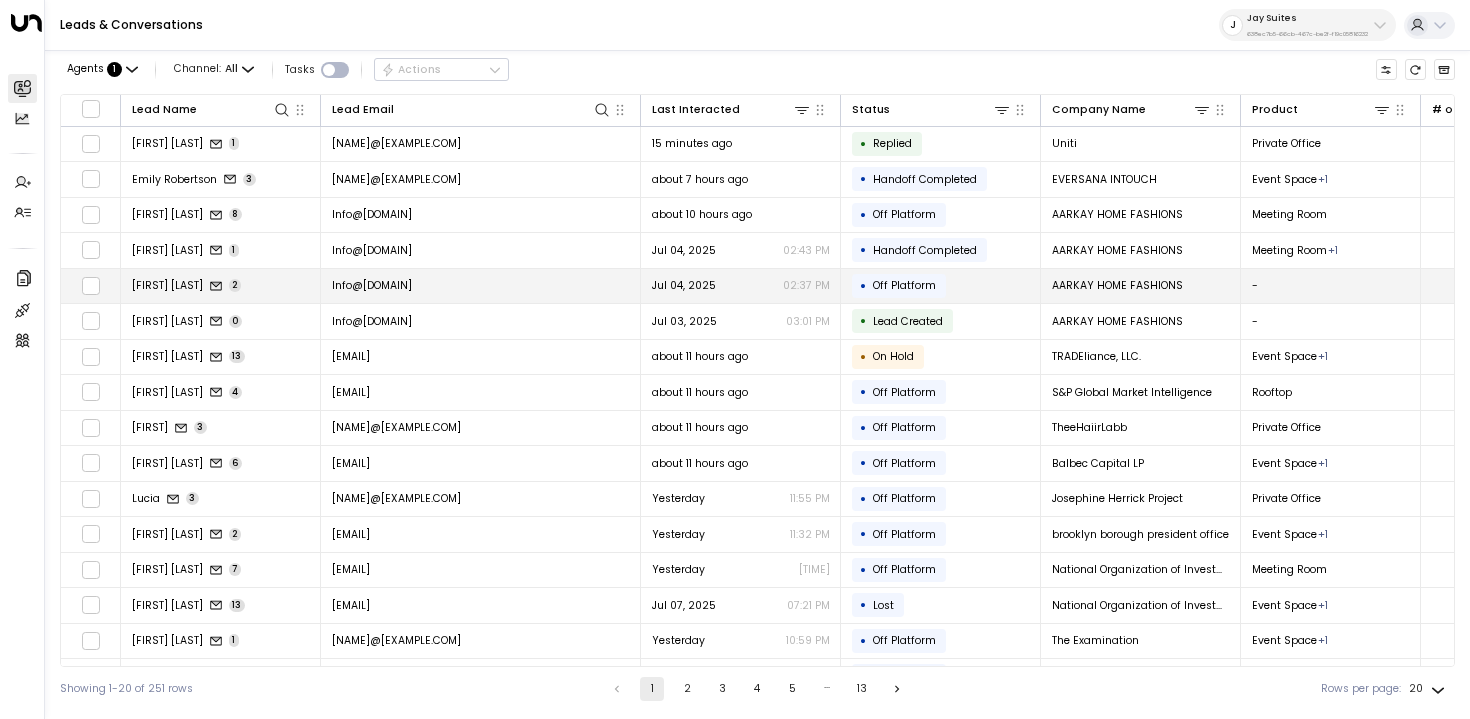 click on "Info@[DOMAIN]" at bounding box center (481, 286) 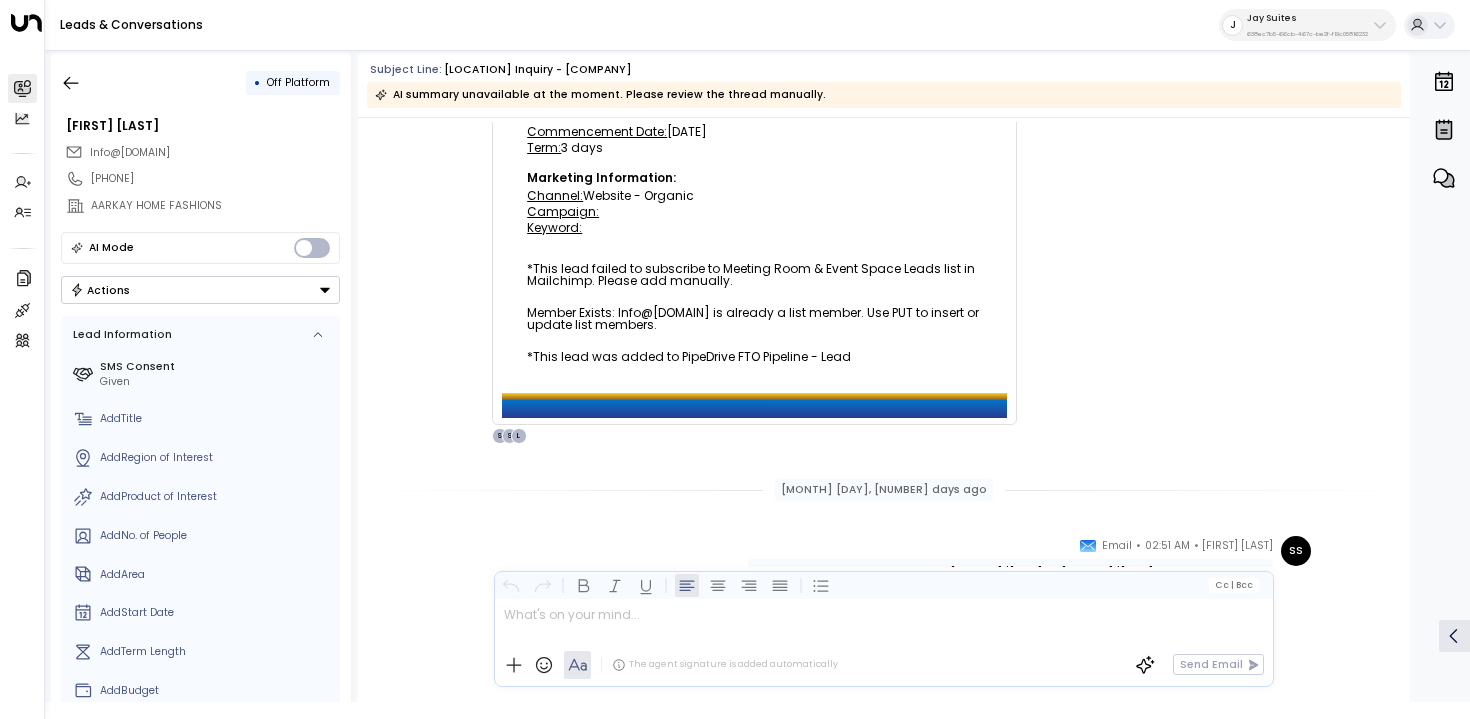 scroll, scrollTop: 0, scrollLeft: 0, axis: both 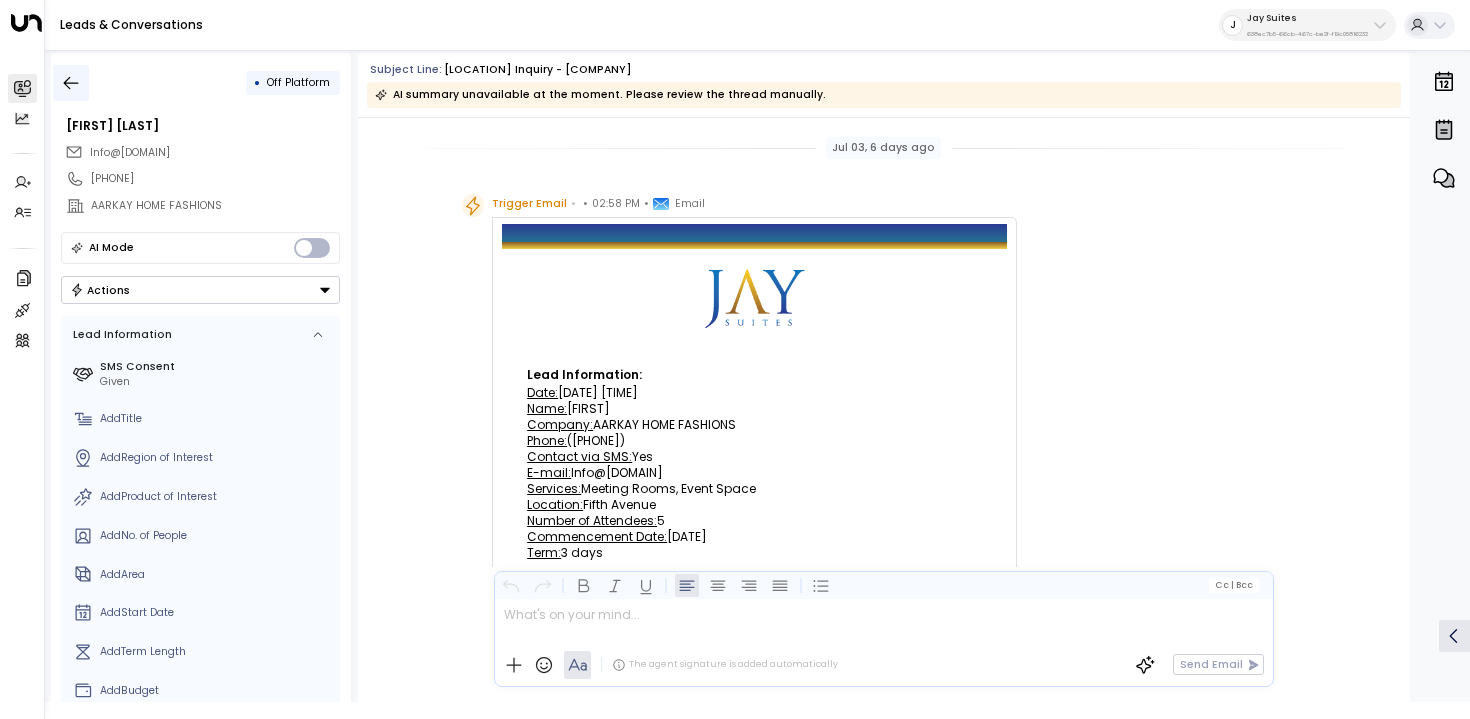 click at bounding box center [71, 82] 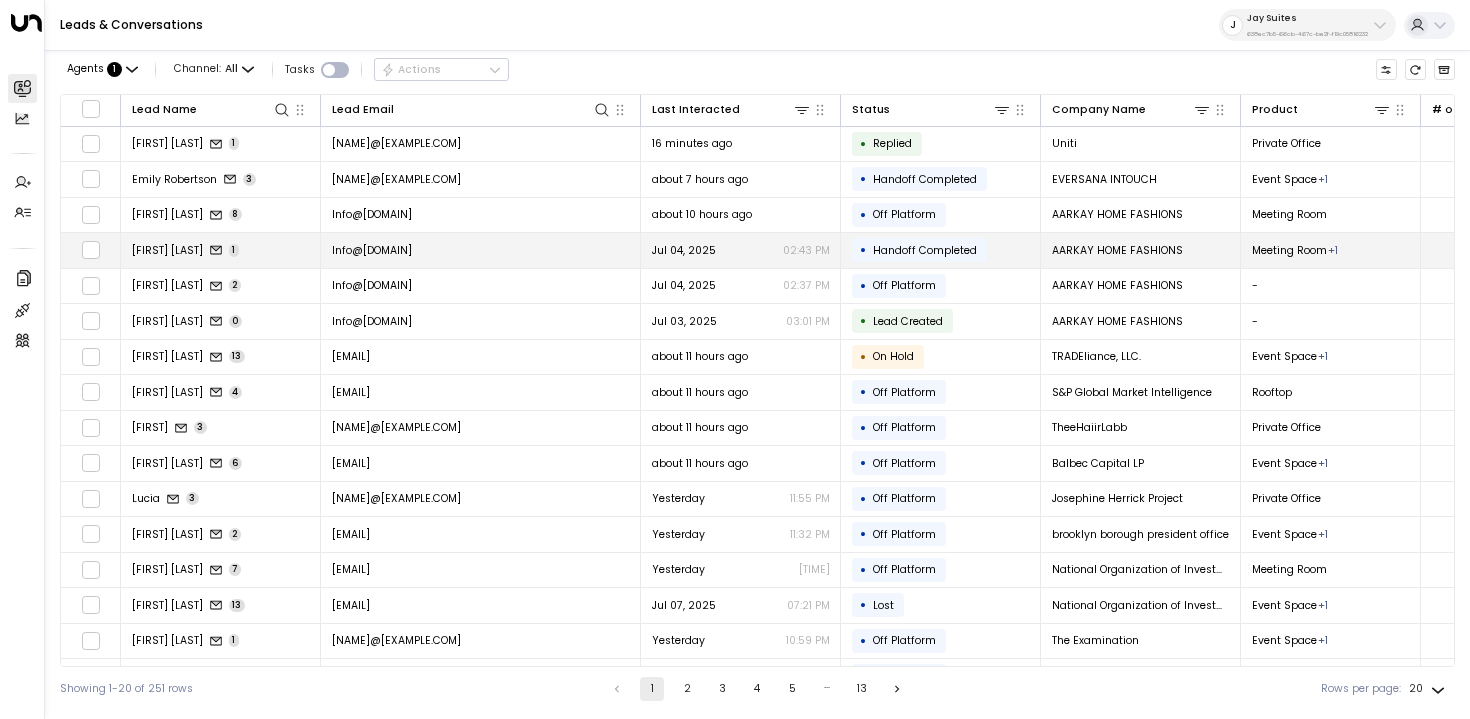 click on "[PERSON] [PERSON] 1" at bounding box center [221, 250] 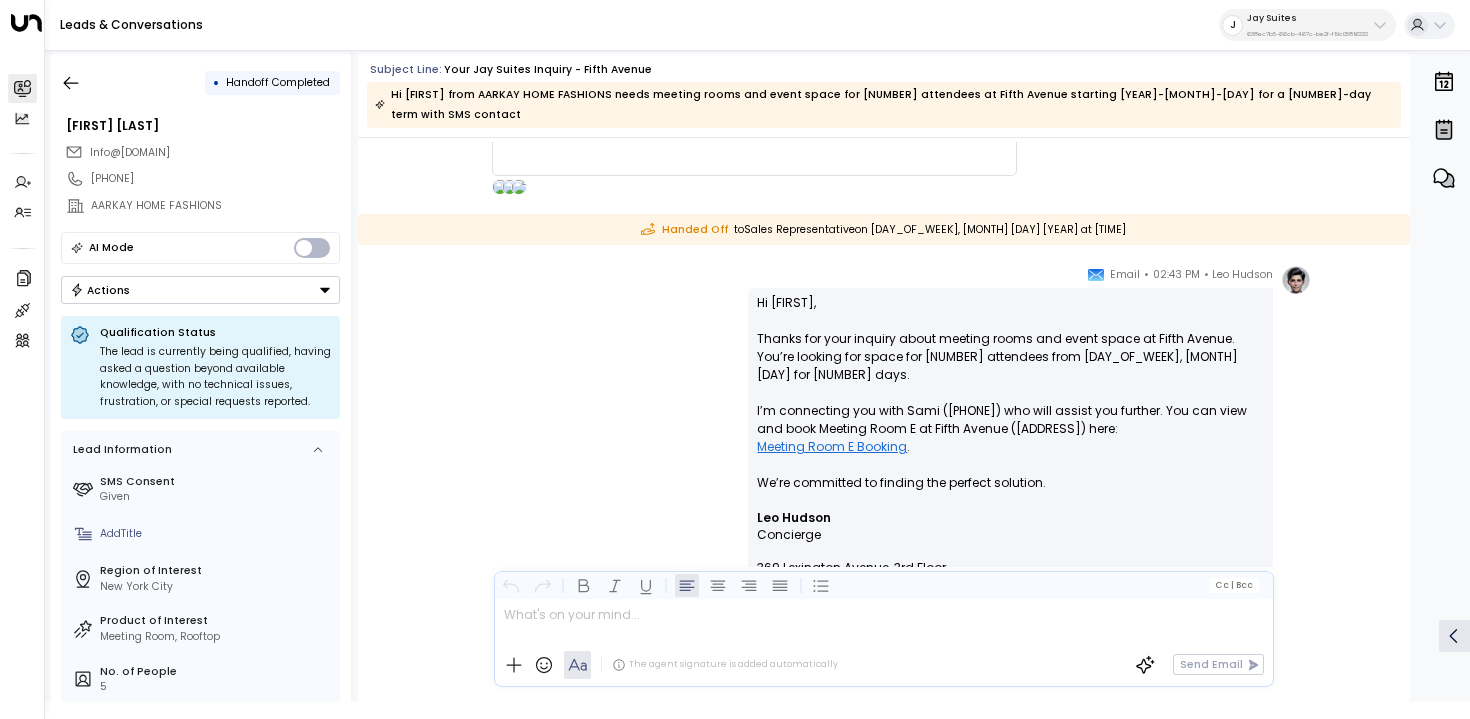 scroll, scrollTop: 434, scrollLeft: 0, axis: vertical 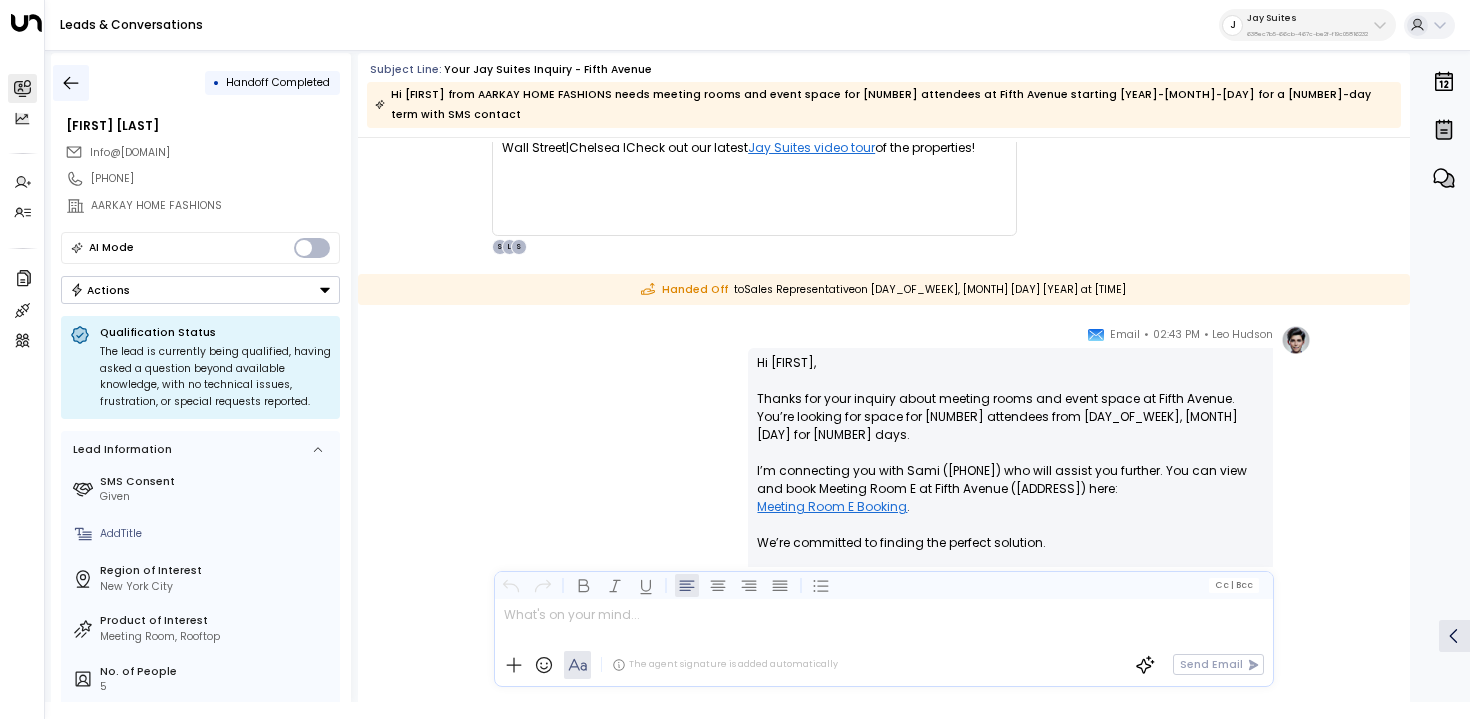 click at bounding box center [71, 83] 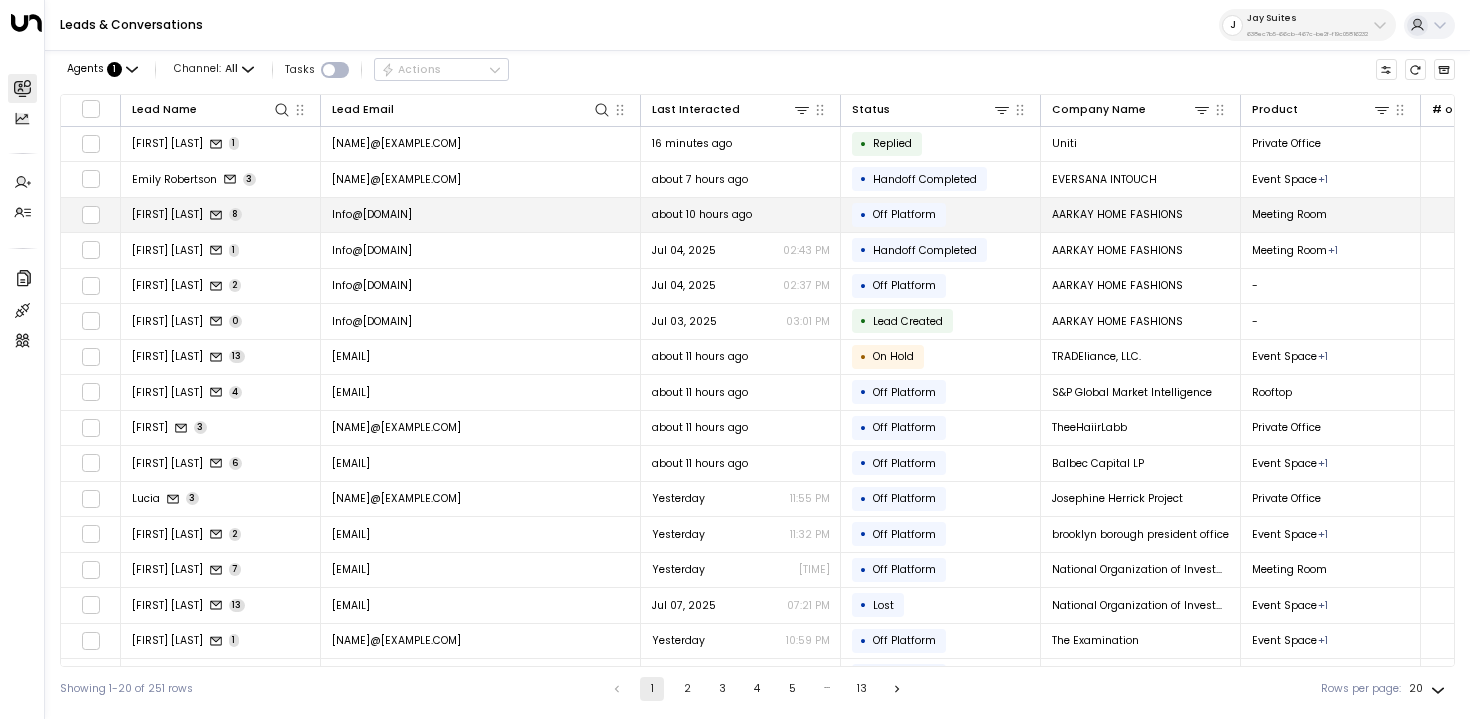 click on "[FIRST] [LAST] [NUMBER]" at bounding box center [221, 215] 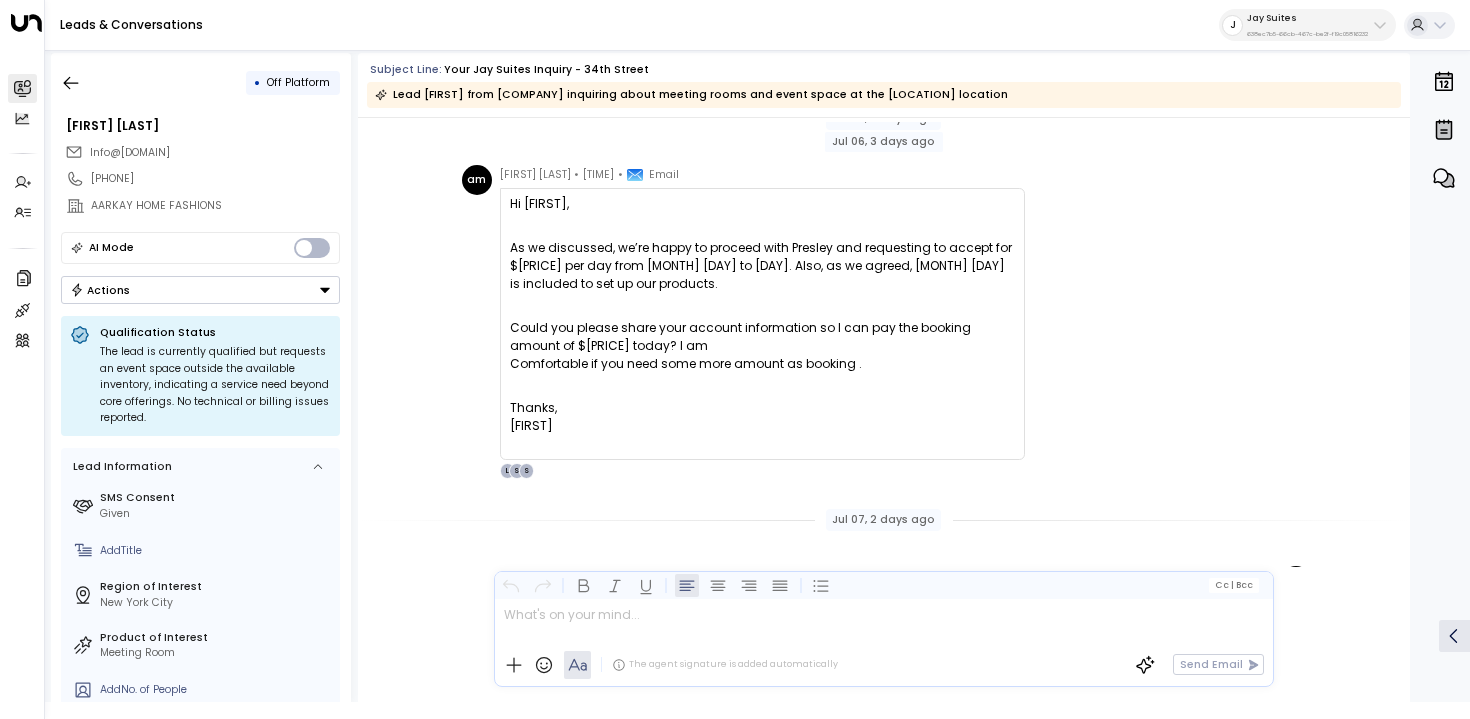 scroll, scrollTop: 3049, scrollLeft: 0, axis: vertical 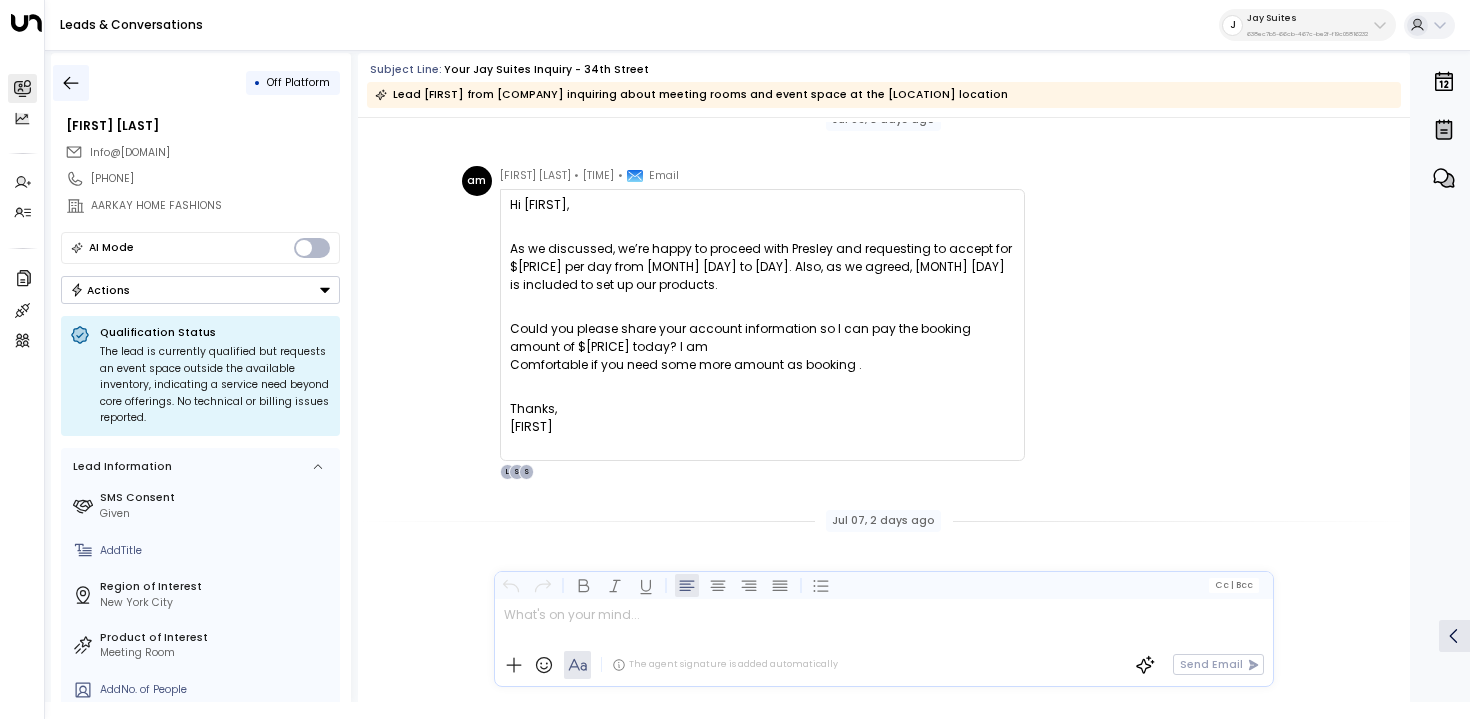 click at bounding box center (71, 83) 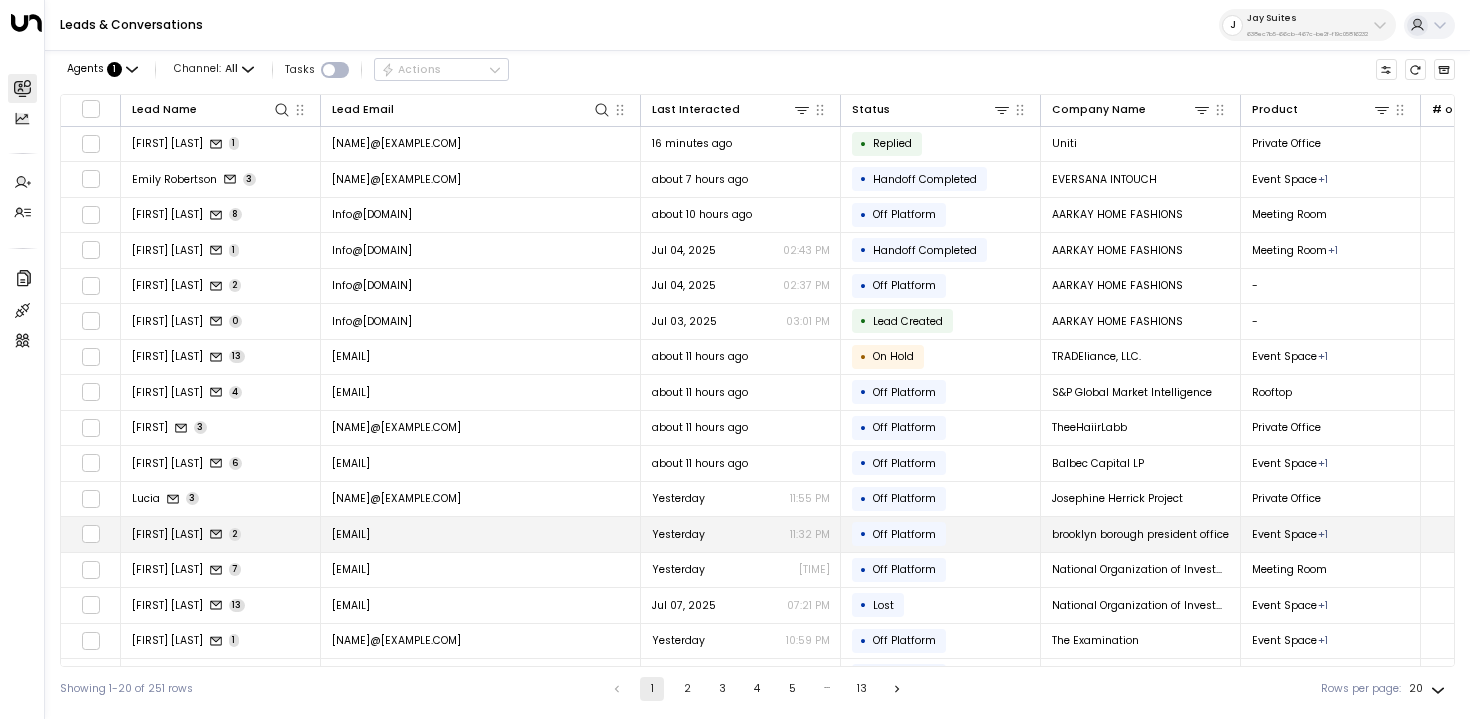 click on "[FIRST] [LAST] [NUMBER]" at bounding box center [221, 534] 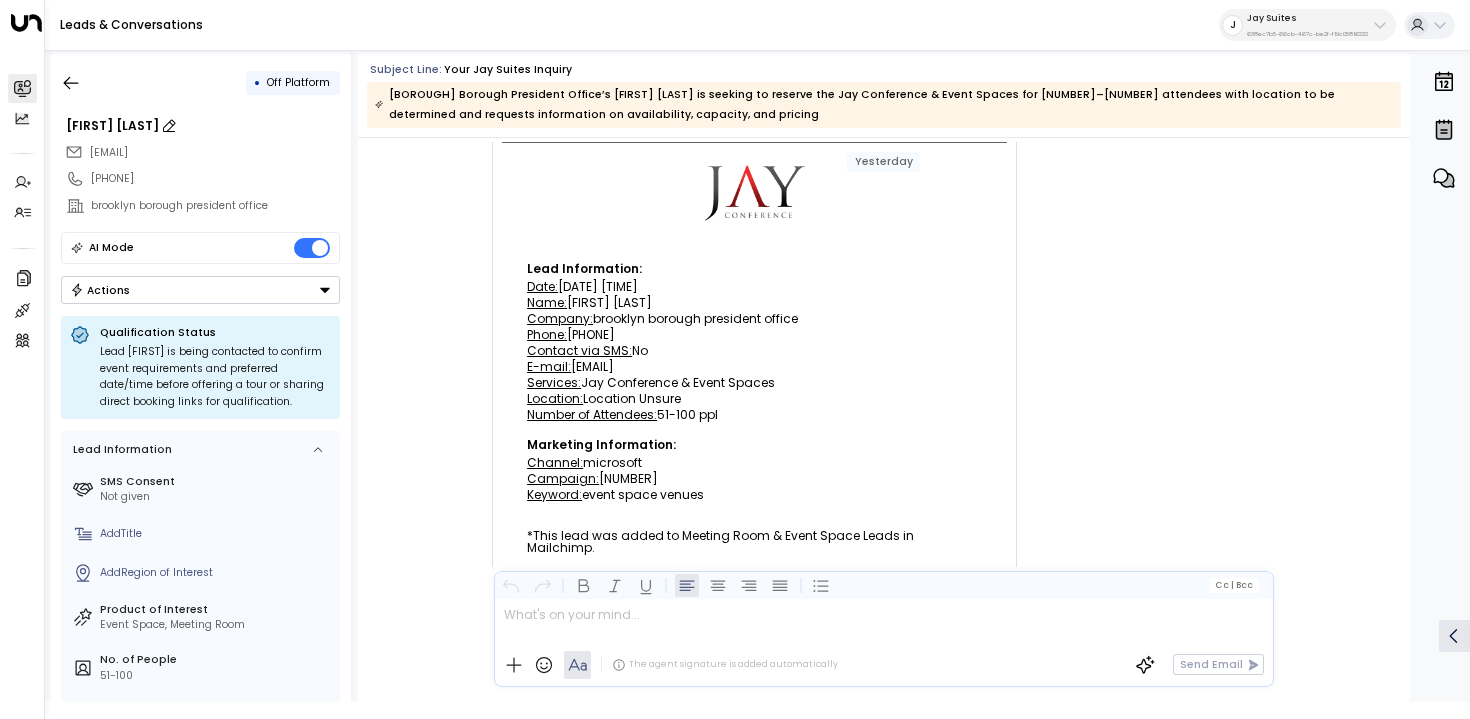 scroll, scrollTop: 0, scrollLeft: 0, axis: both 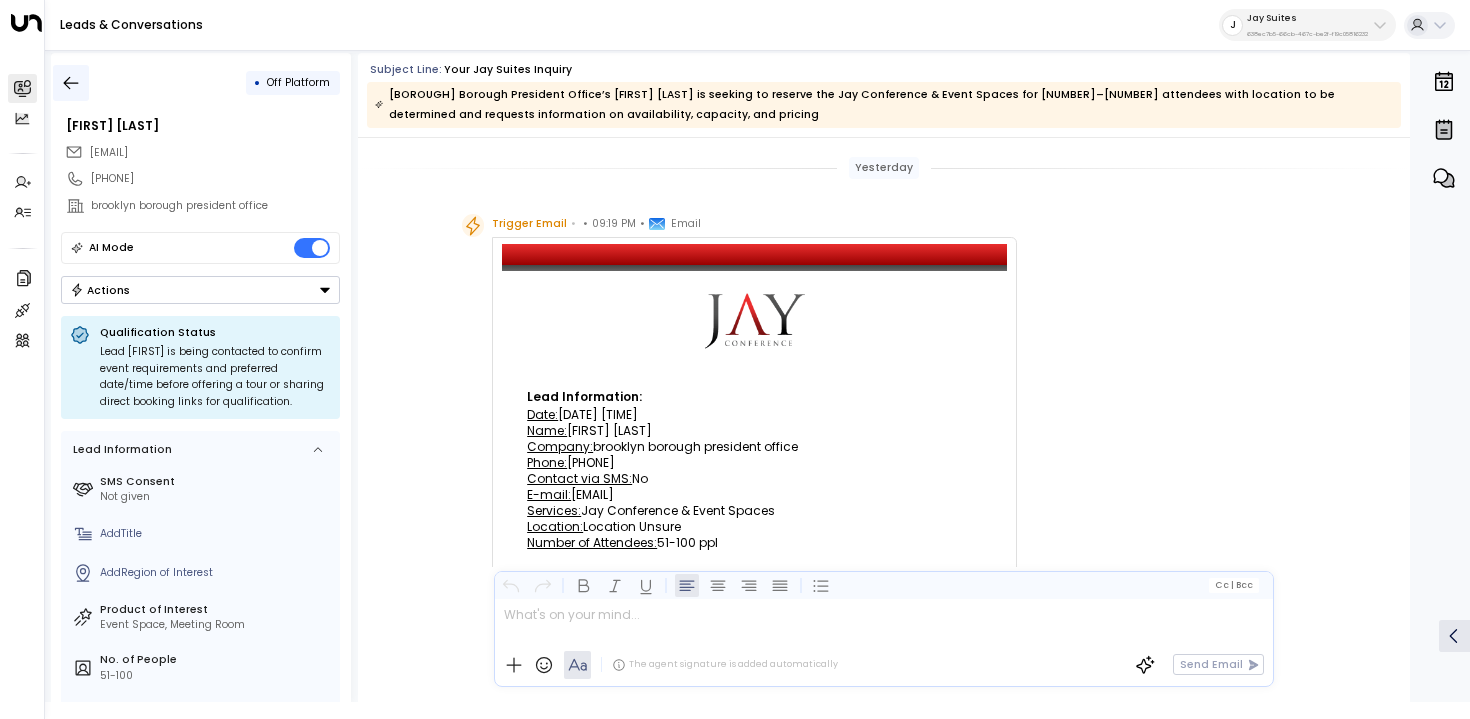 click at bounding box center [71, 83] 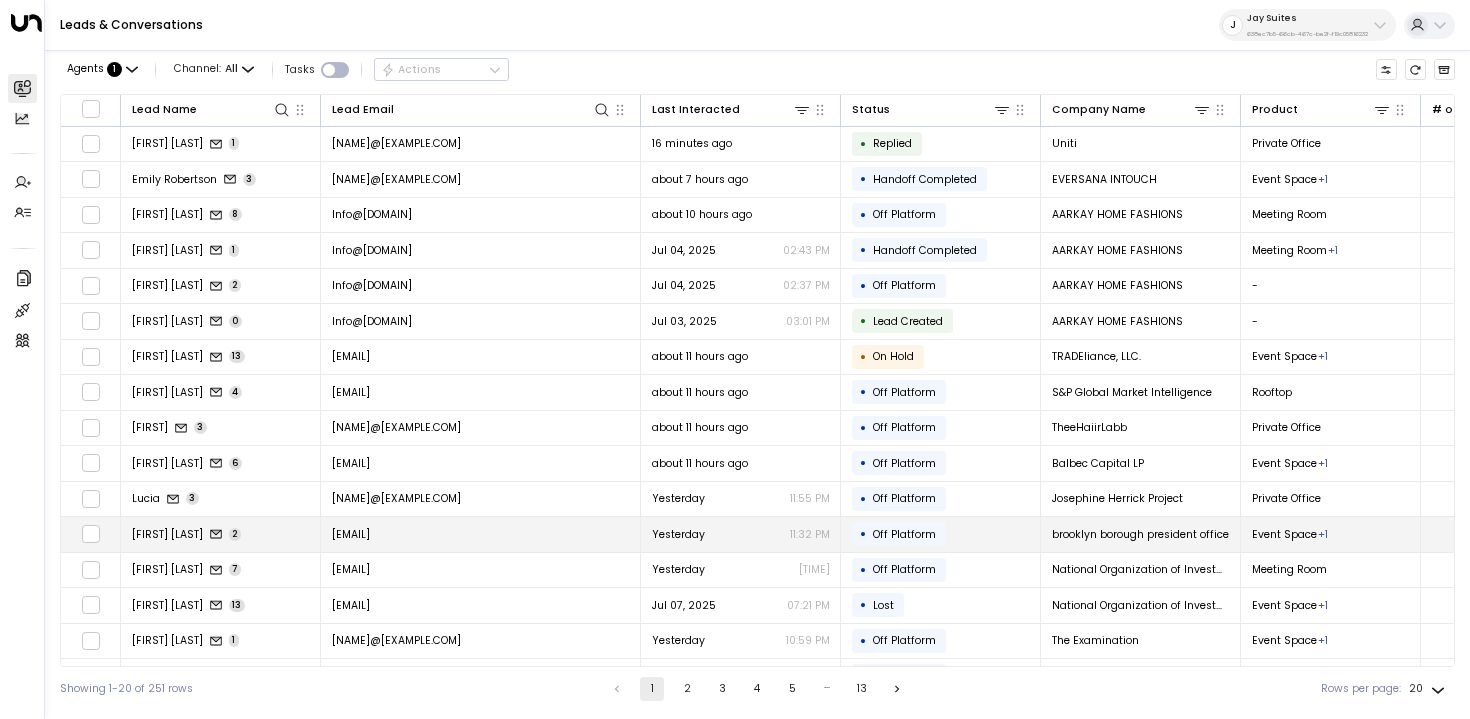 click on "[FIRST] [LAST] [NUMBER]" at bounding box center [221, 534] 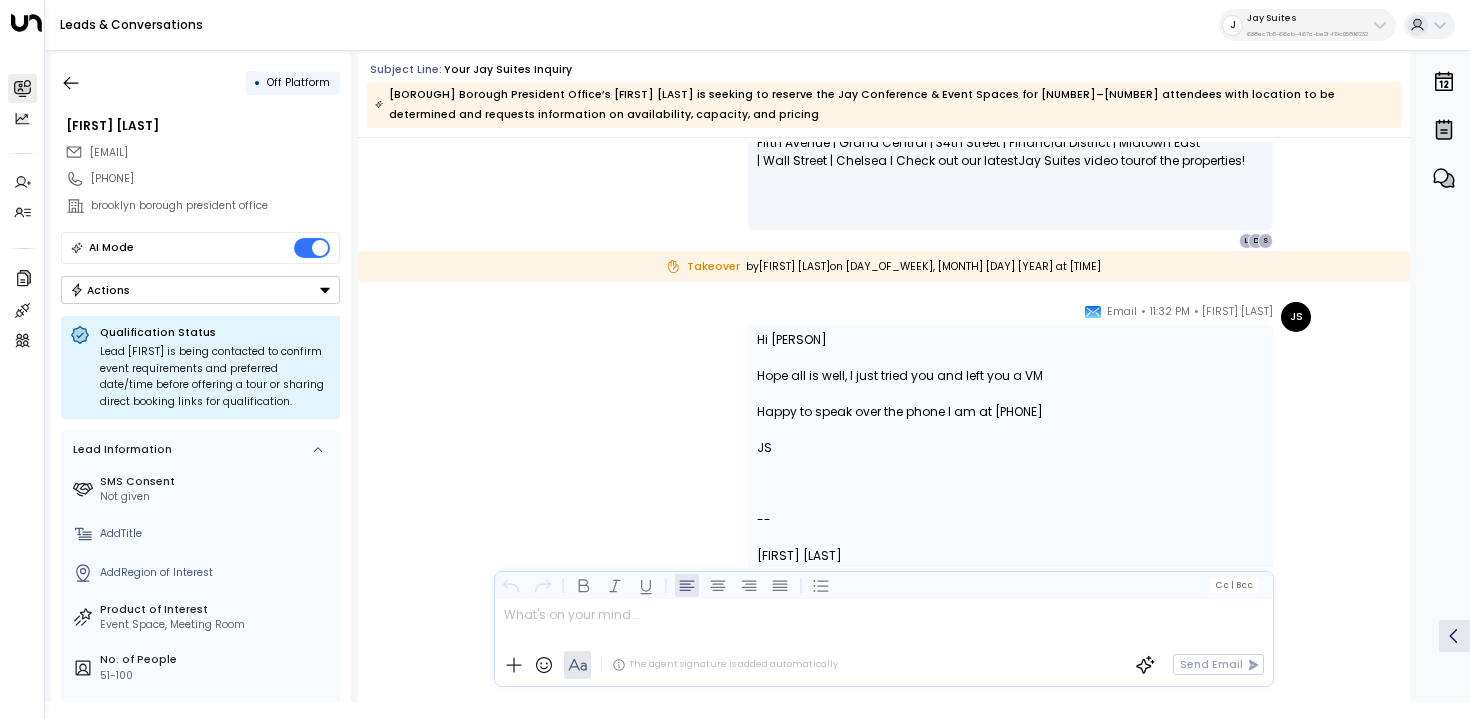 scroll, scrollTop: 1203, scrollLeft: 0, axis: vertical 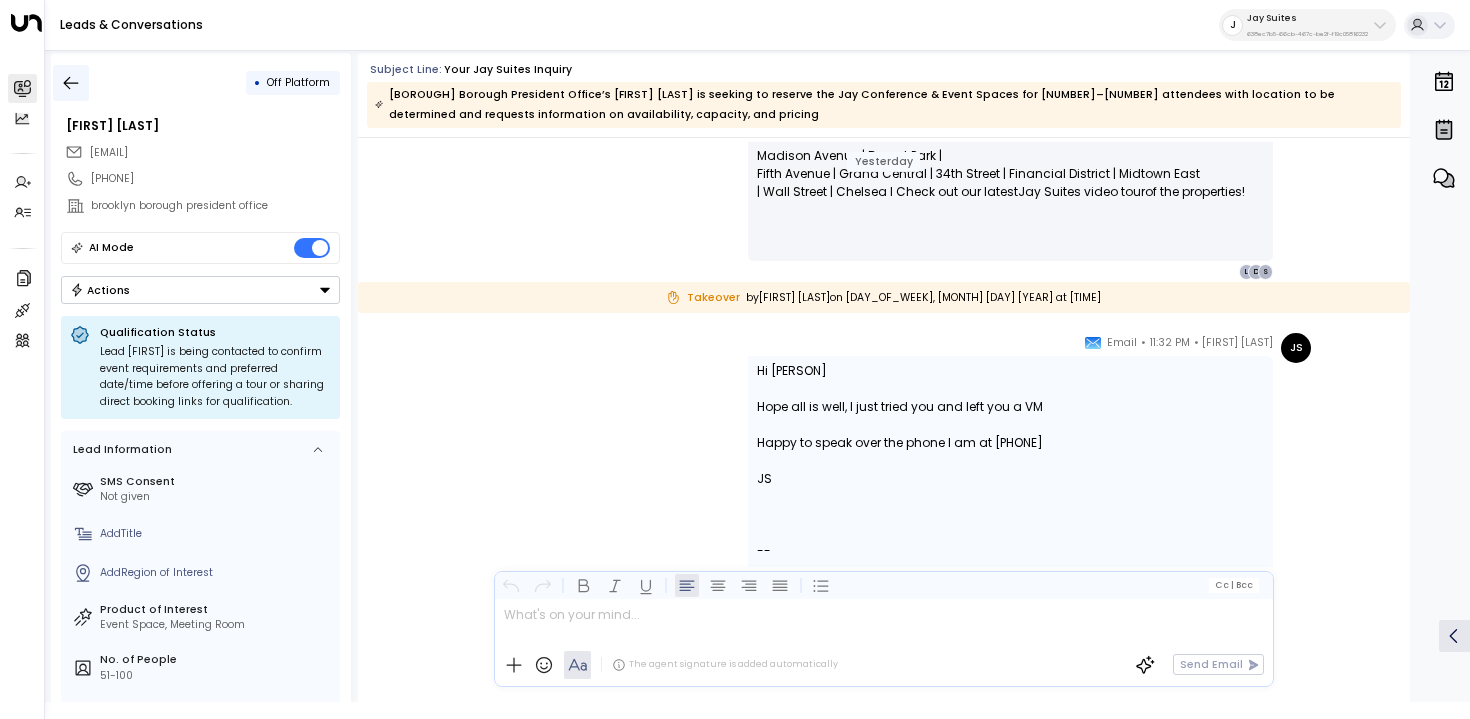 click at bounding box center (71, 82) 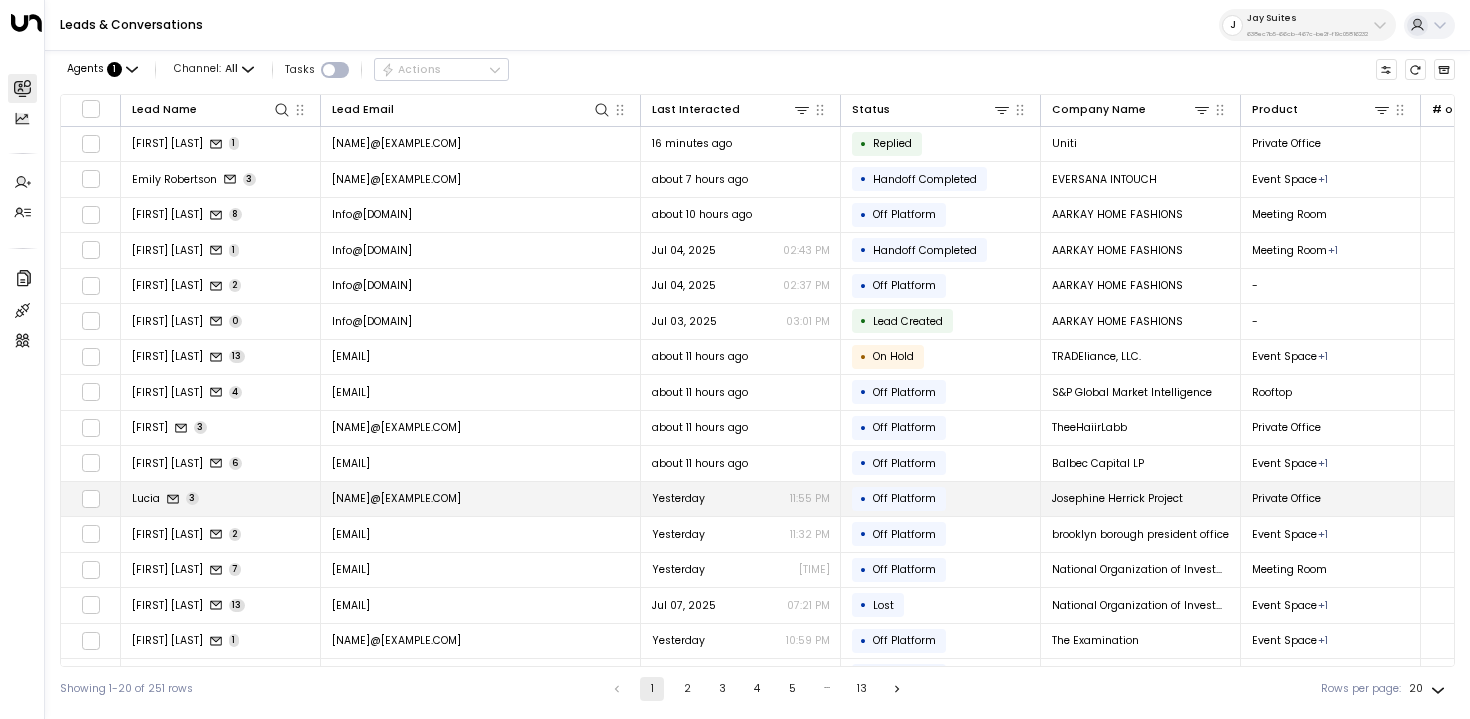 click on "[FIRST] [NUMBER]" at bounding box center [221, 499] 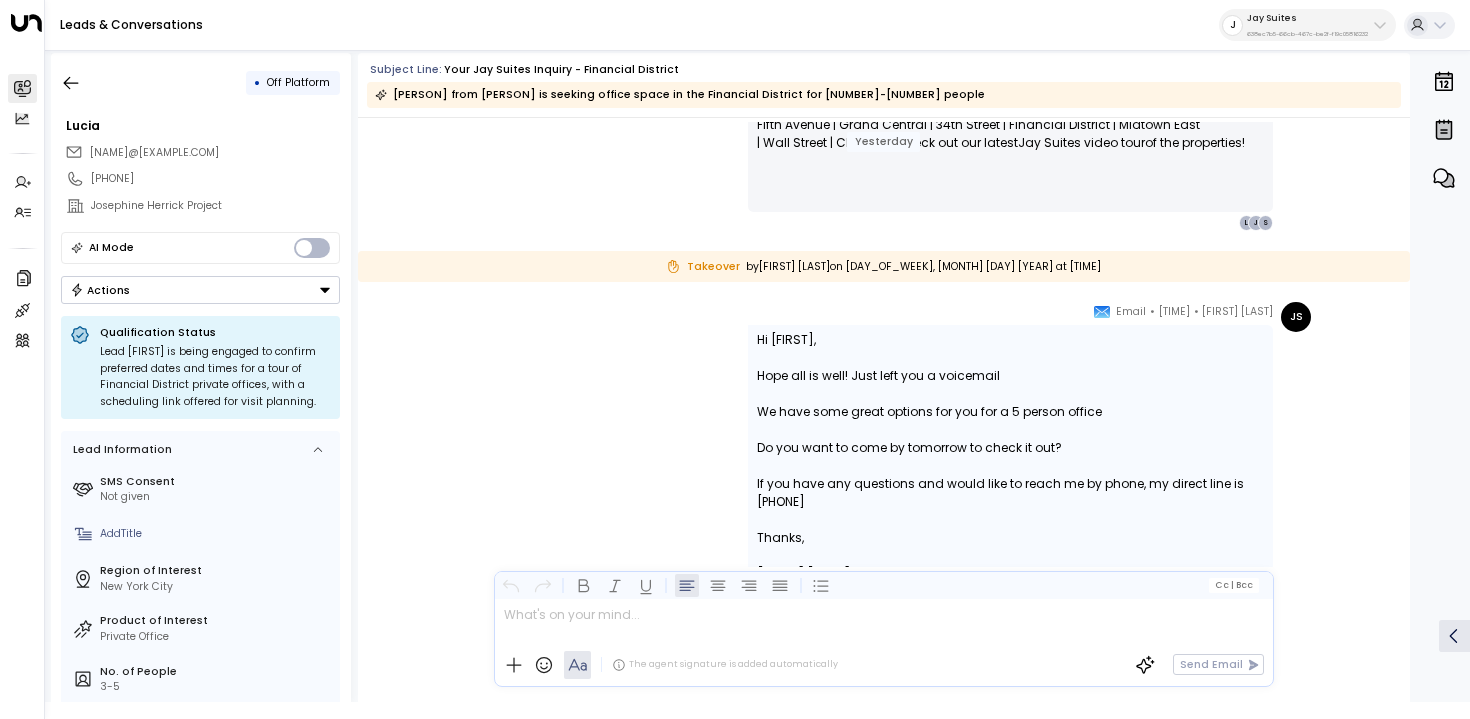 scroll, scrollTop: 1194, scrollLeft: 0, axis: vertical 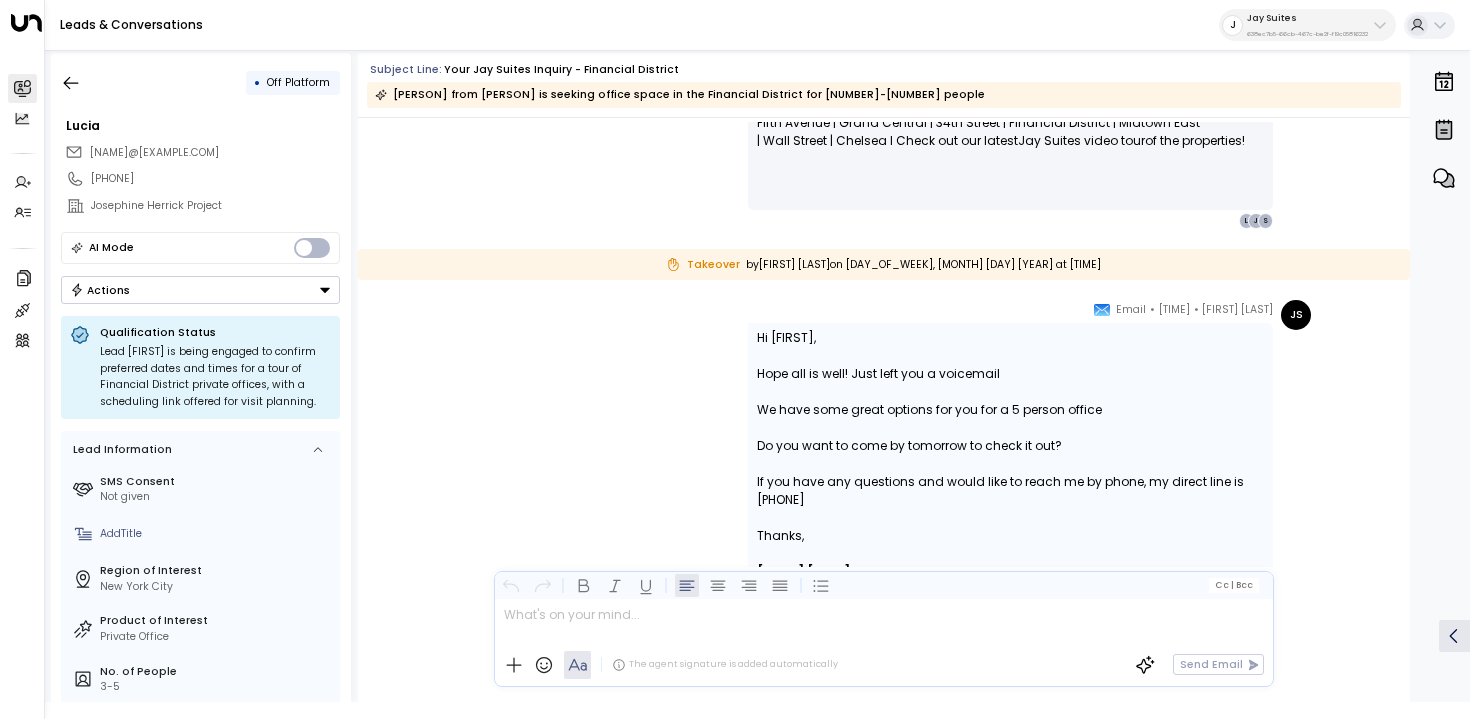 click on "[FIRST] [LAST] • [TIME] • Email Hi [FIRST], Hope all is well! Just left you a voicemail We have some great options for you for a 5 person office Do you want to come by tomorrow to check it out? If you have any questions and would like to reach me by phone, my direct line is [PHONE] Thanks, [FIRST] [LAST] of Sales [ADDRESS] [ADDRESS] [ADDRESS] [ADDRESS] | [ADDRESS] | [ADDRESS] | [ADDRESS] | [ADDRESS] | [ADDRESS] | [ADDRESS] | [ADDRESS] | [ADDRESS] | [ADDRESS] | [ADDRESS] | [ADDRESS] | [ADDRESS] Check out the latest video tour of our [LOCATION] location! Click here to book a tour! L S L" at bounding box center [883, 692] 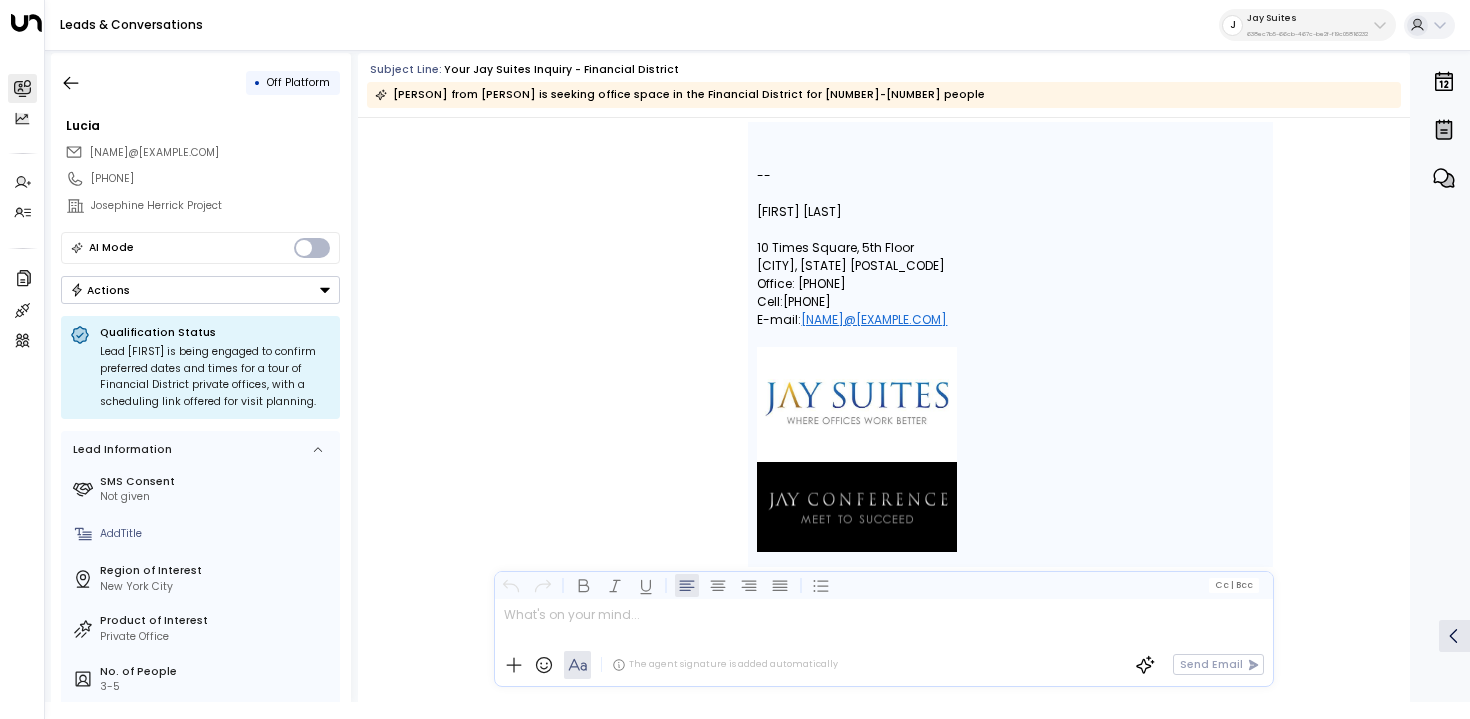 scroll, scrollTop: 2479, scrollLeft: 0, axis: vertical 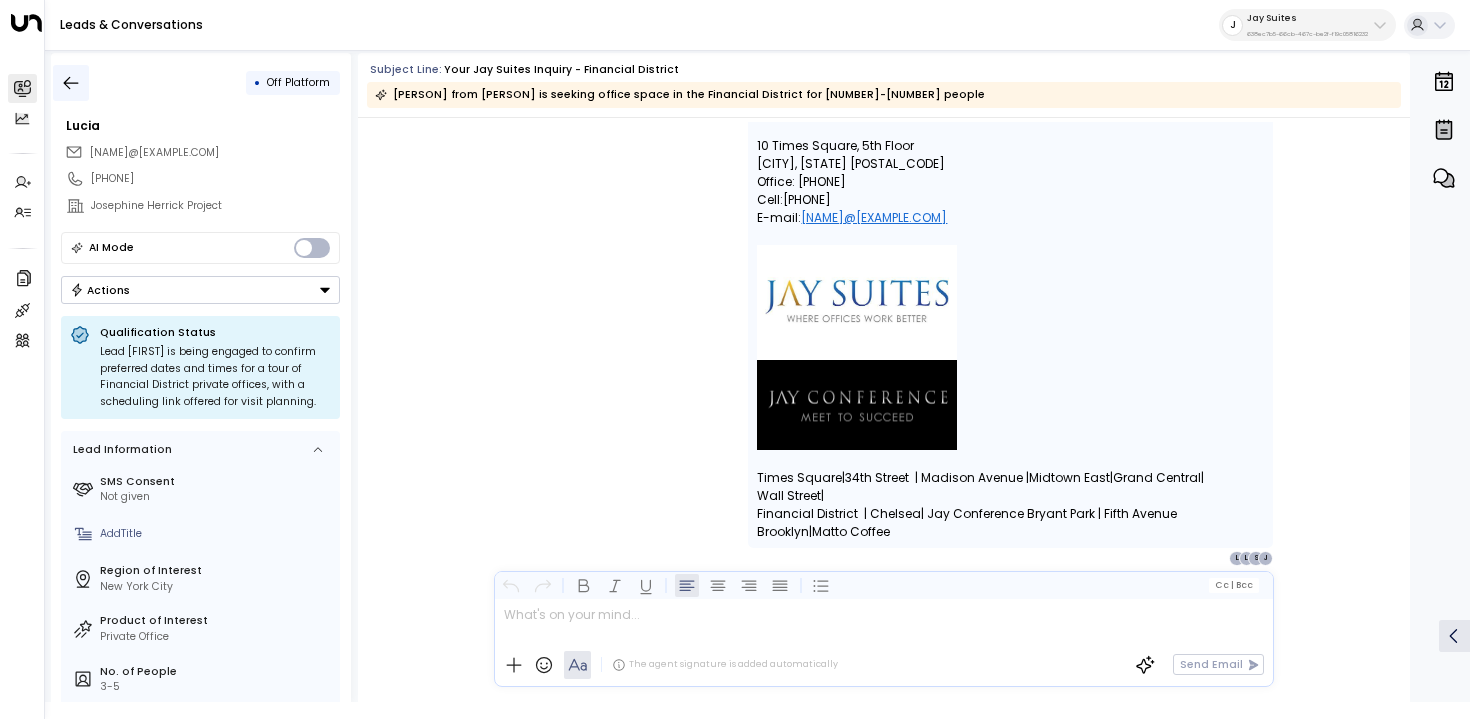 click at bounding box center (71, 83) 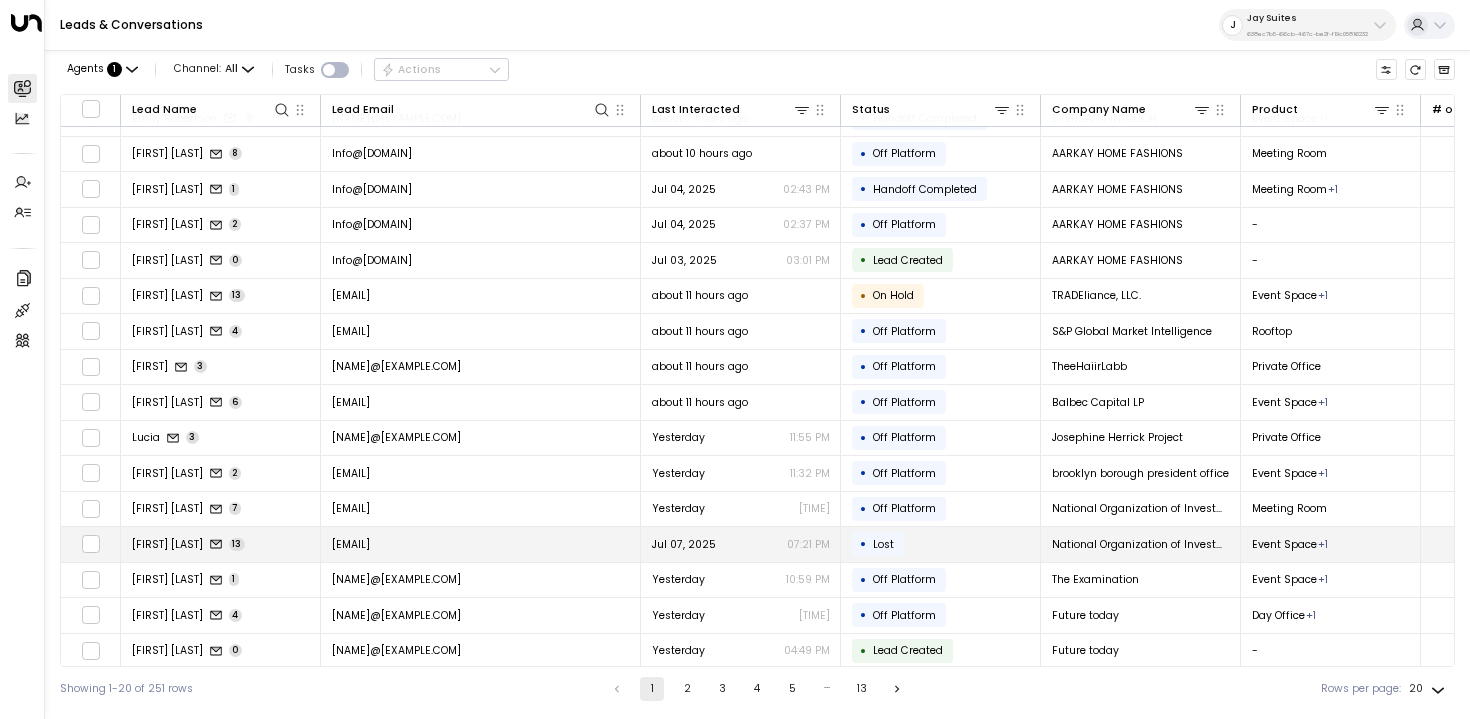 scroll, scrollTop: 62, scrollLeft: 0, axis: vertical 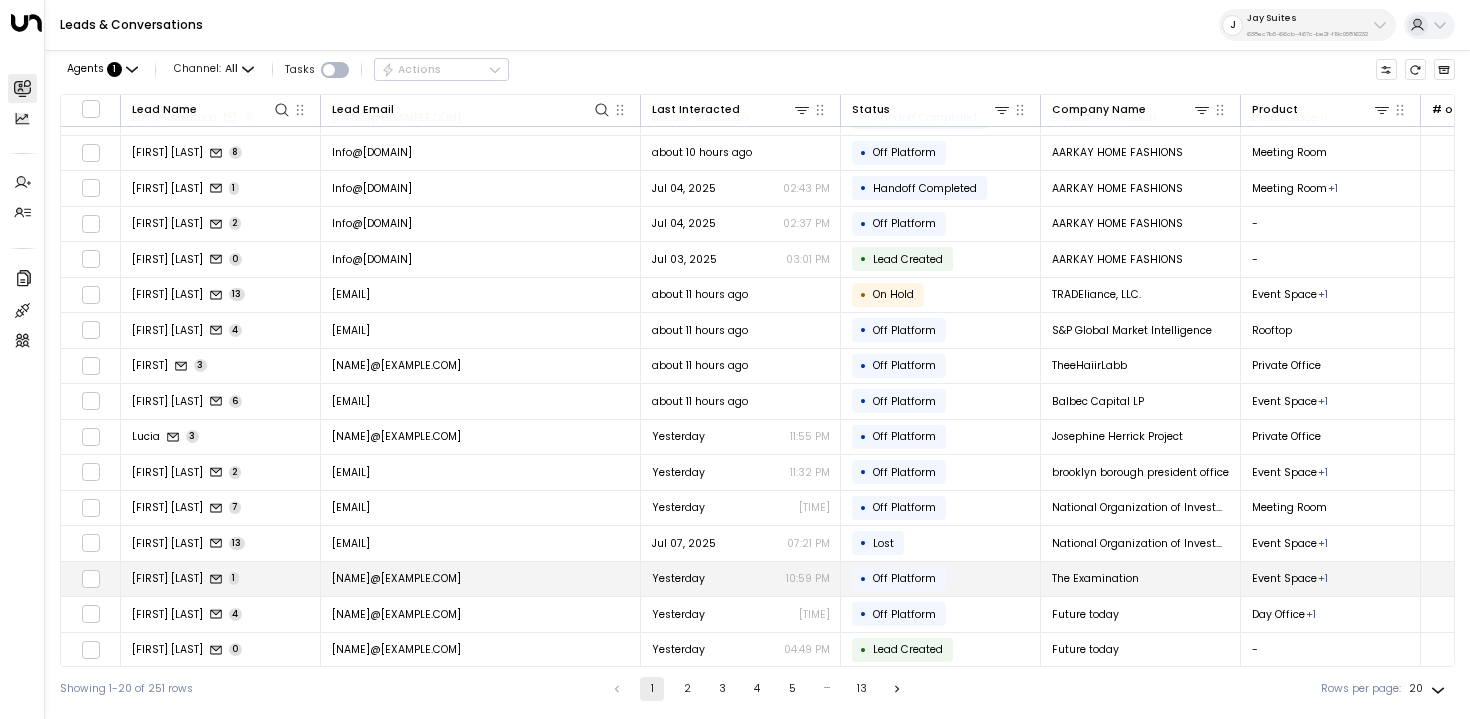 click on "[PERSON] [PERSON] 1" at bounding box center (221, 579) 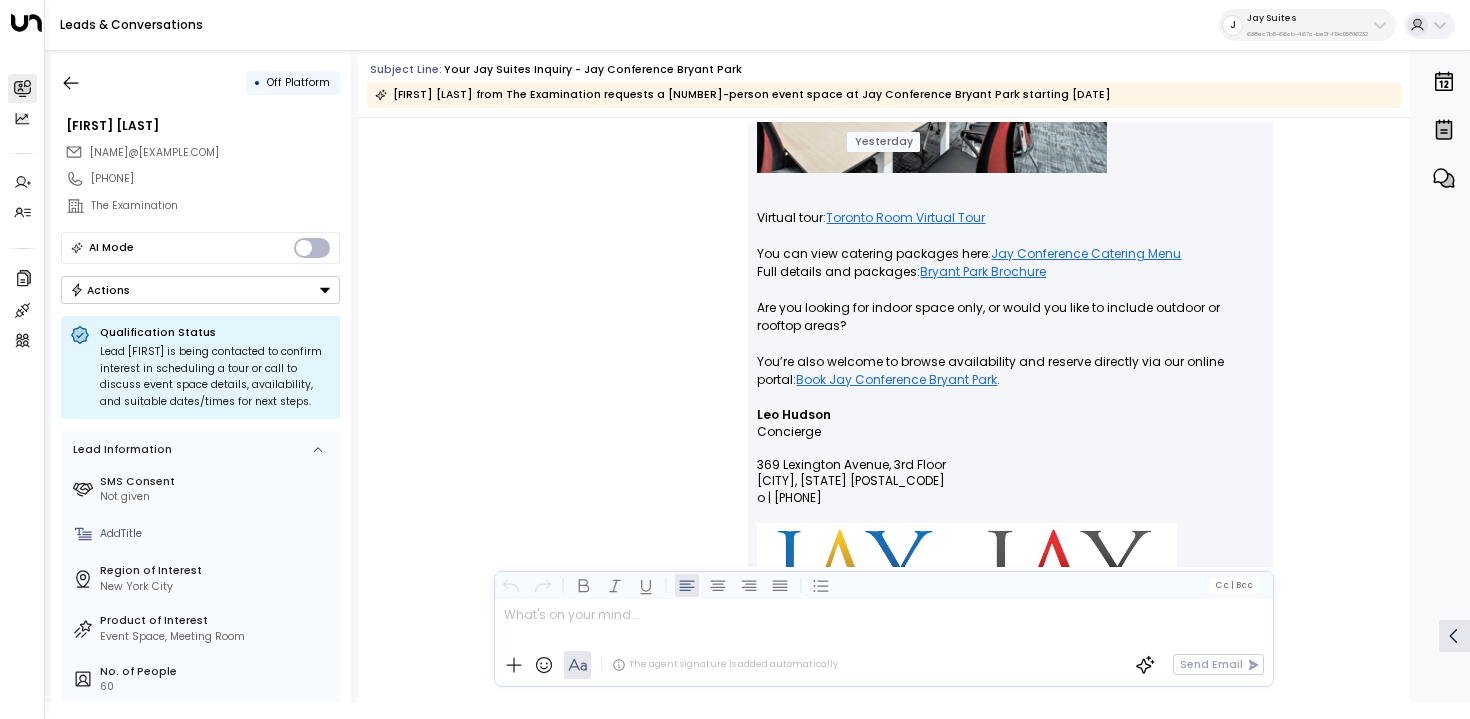 scroll, scrollTop: 1987, scrollLeft: 0, axis: vertical 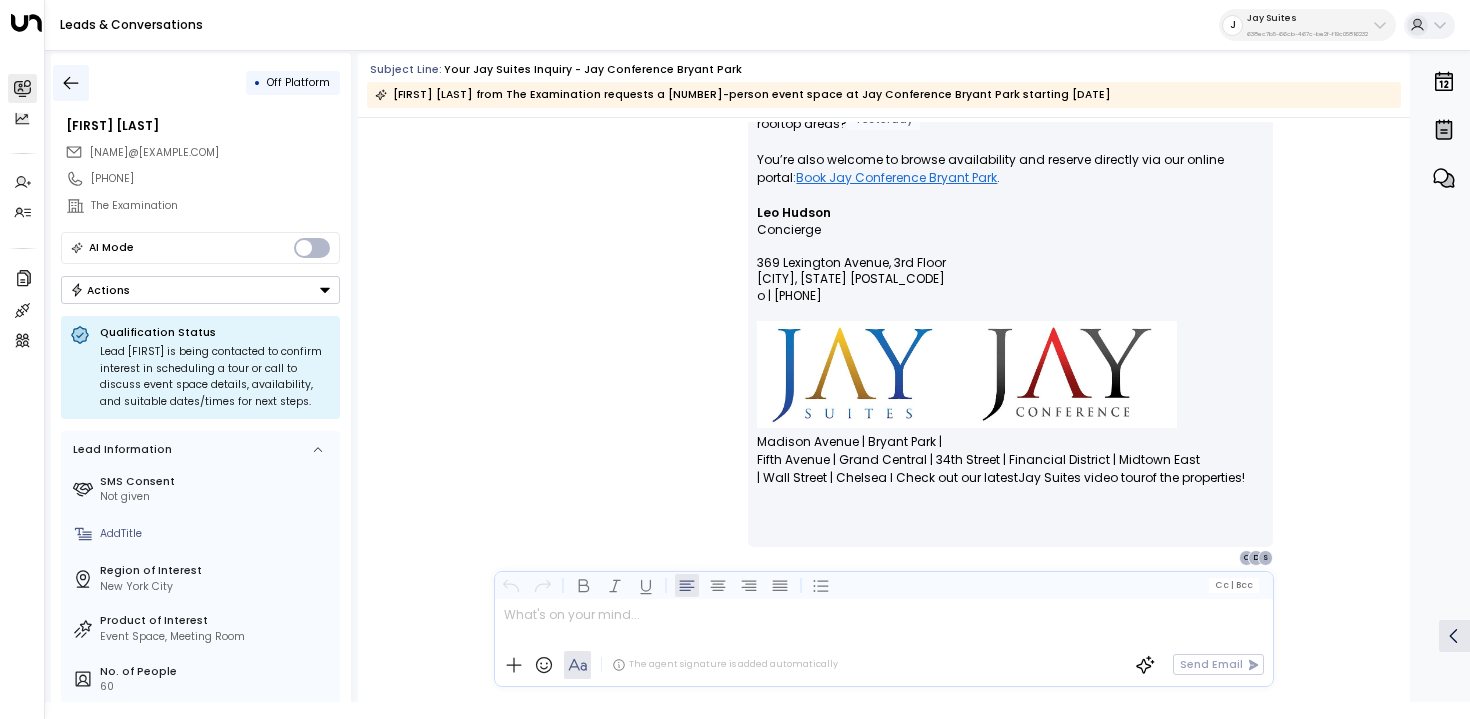 click at bounding box center [71, 83] 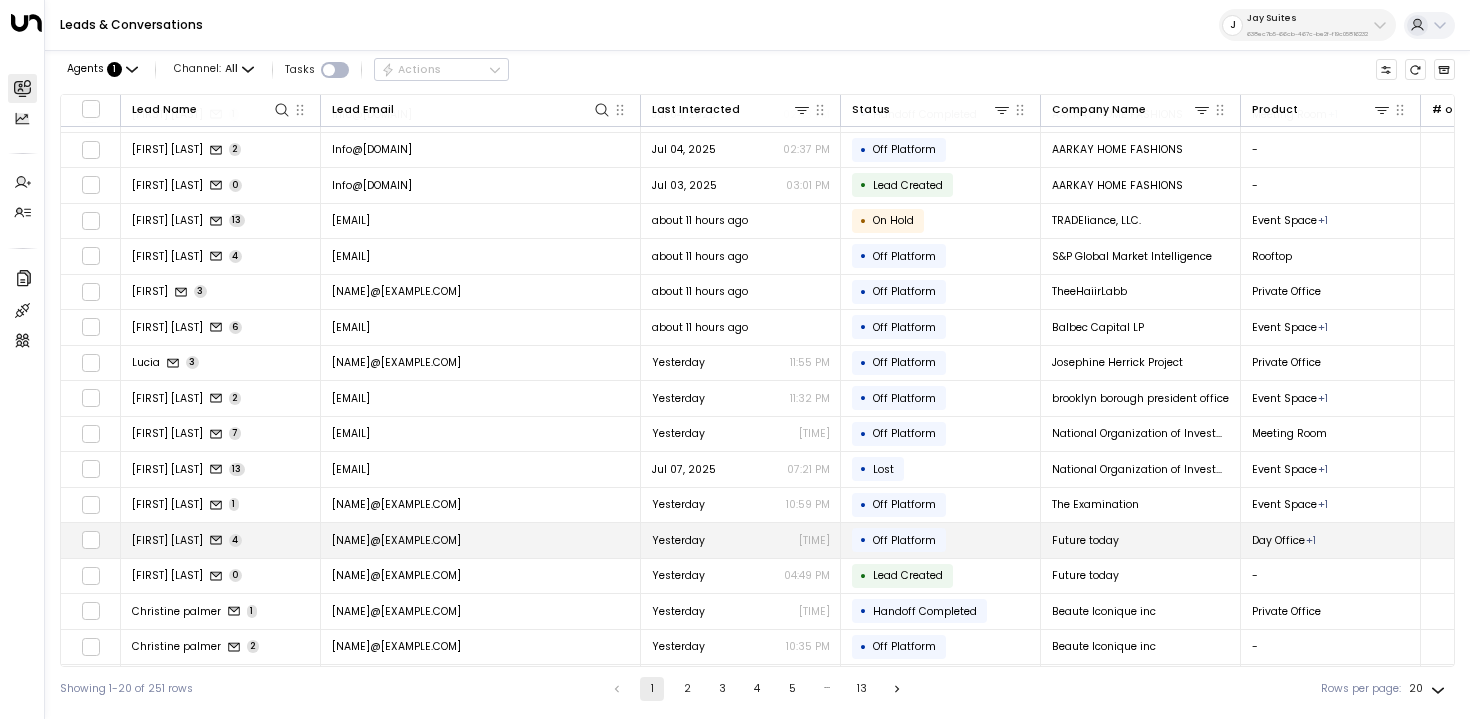 scroll, scrollTop: 175, scrollLeft: 0, axis: vertical 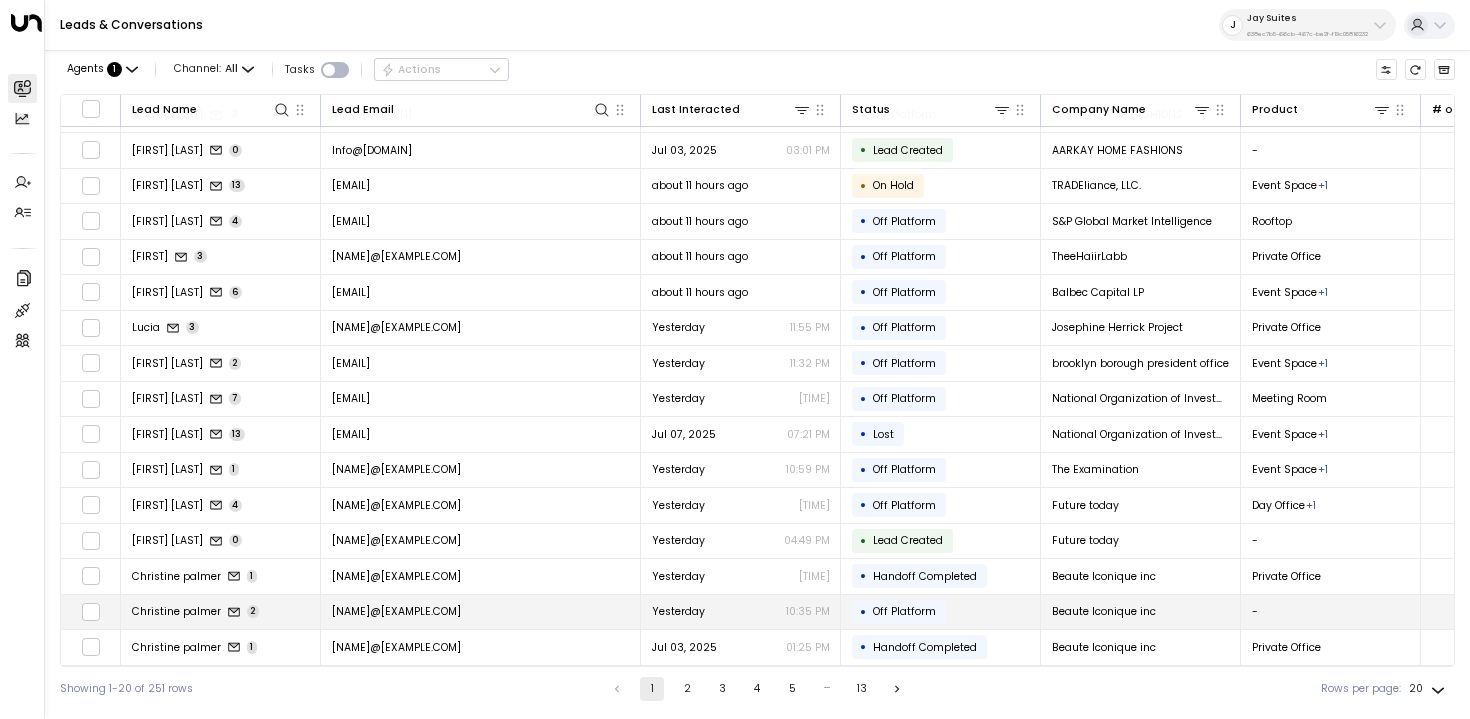 click on "[FIRST] [LAST] 2" at bounding box center [221, 612] 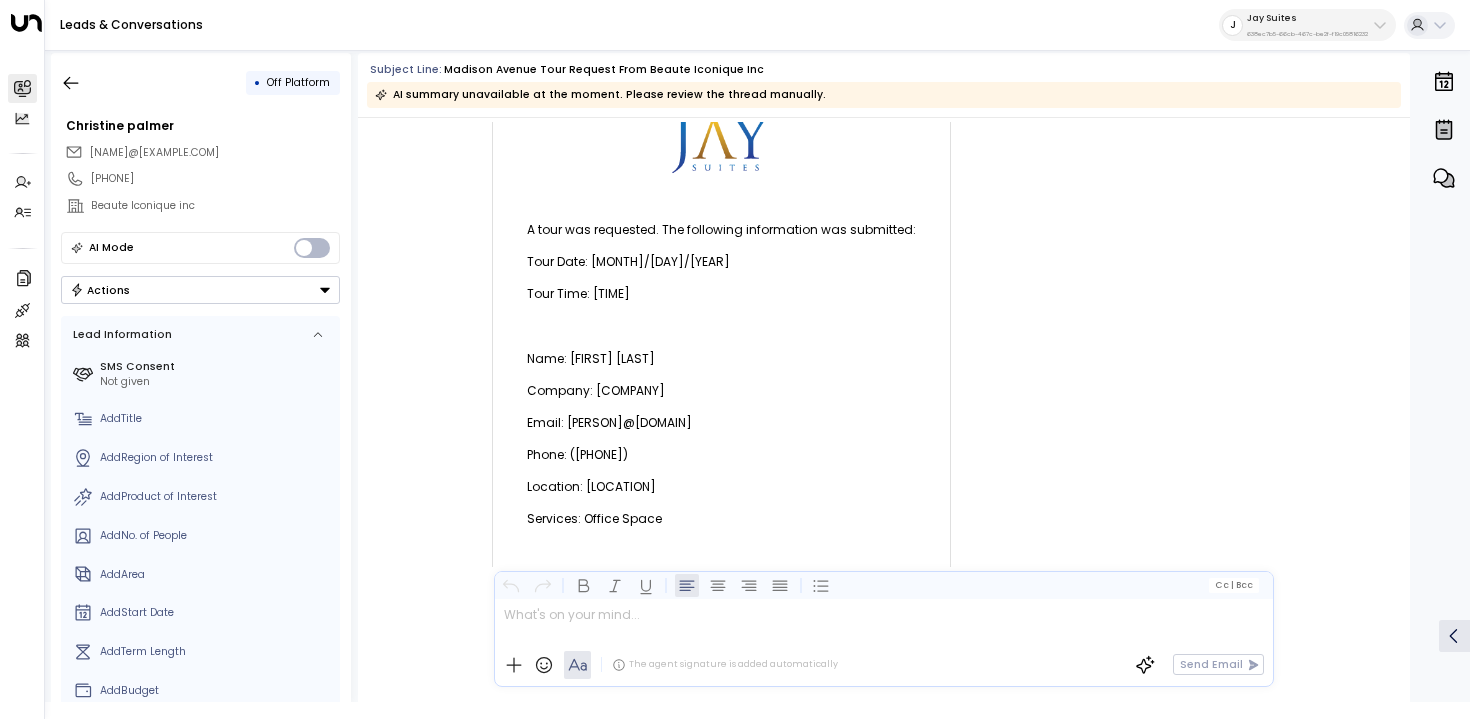 scroll, scrollTop: 0, scrollLeft: 0, axis: both 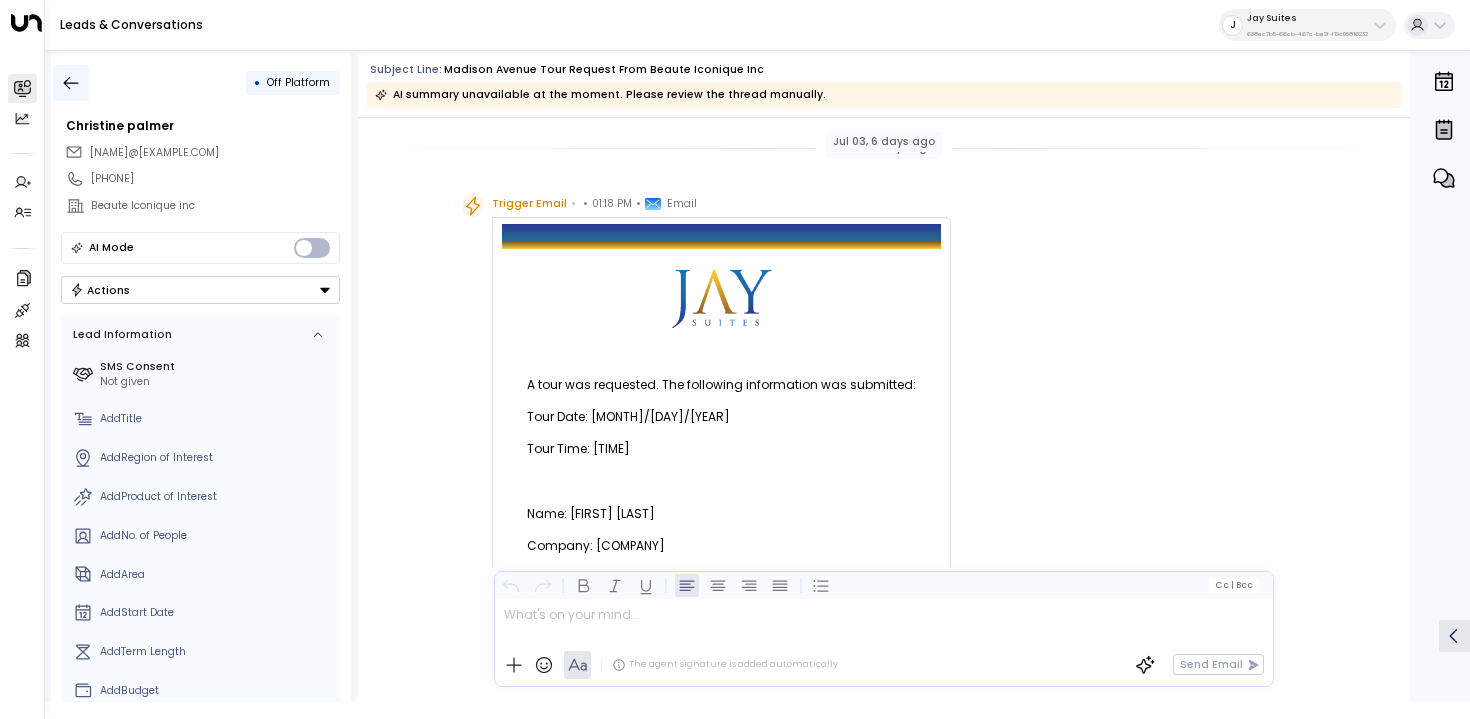click at bounding box center (71, 83) 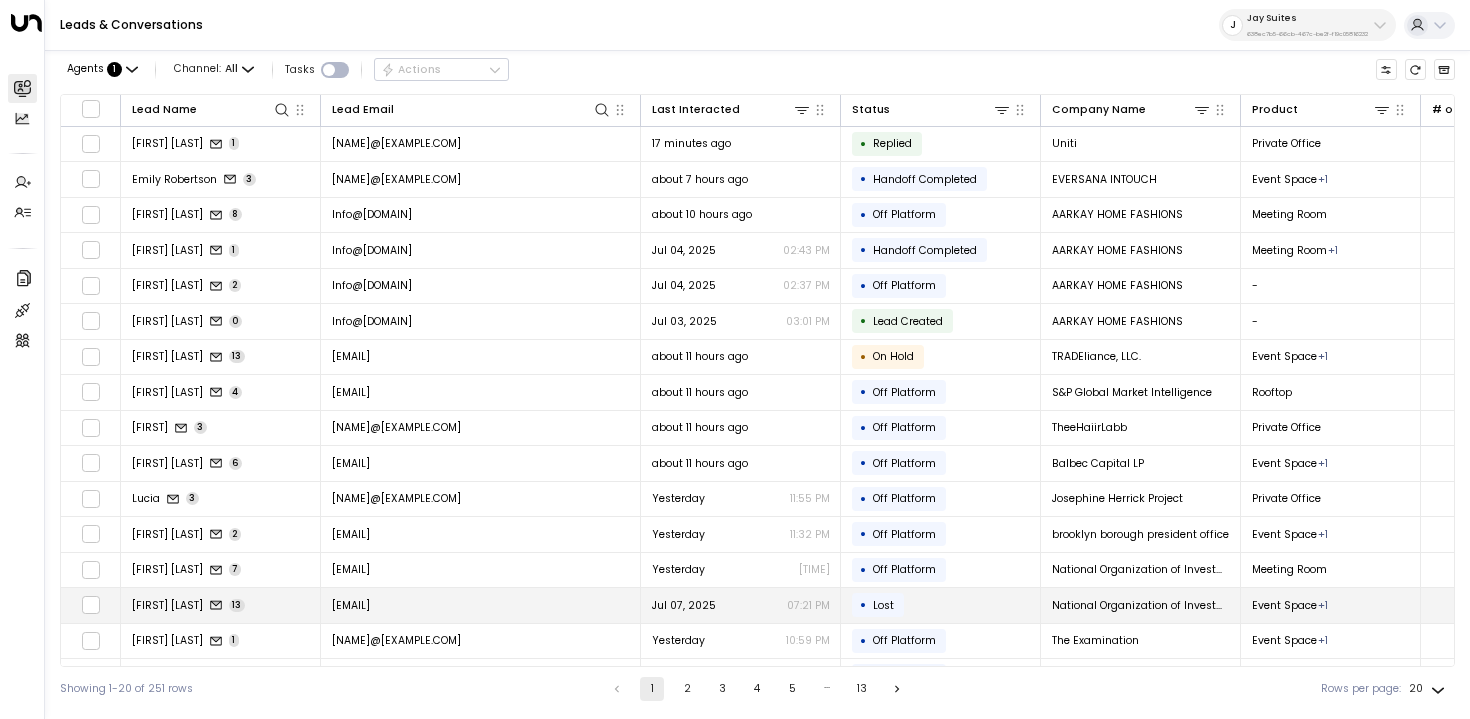 scroll, scrollTop: 175, scrollLeft: 0, axis: vertical 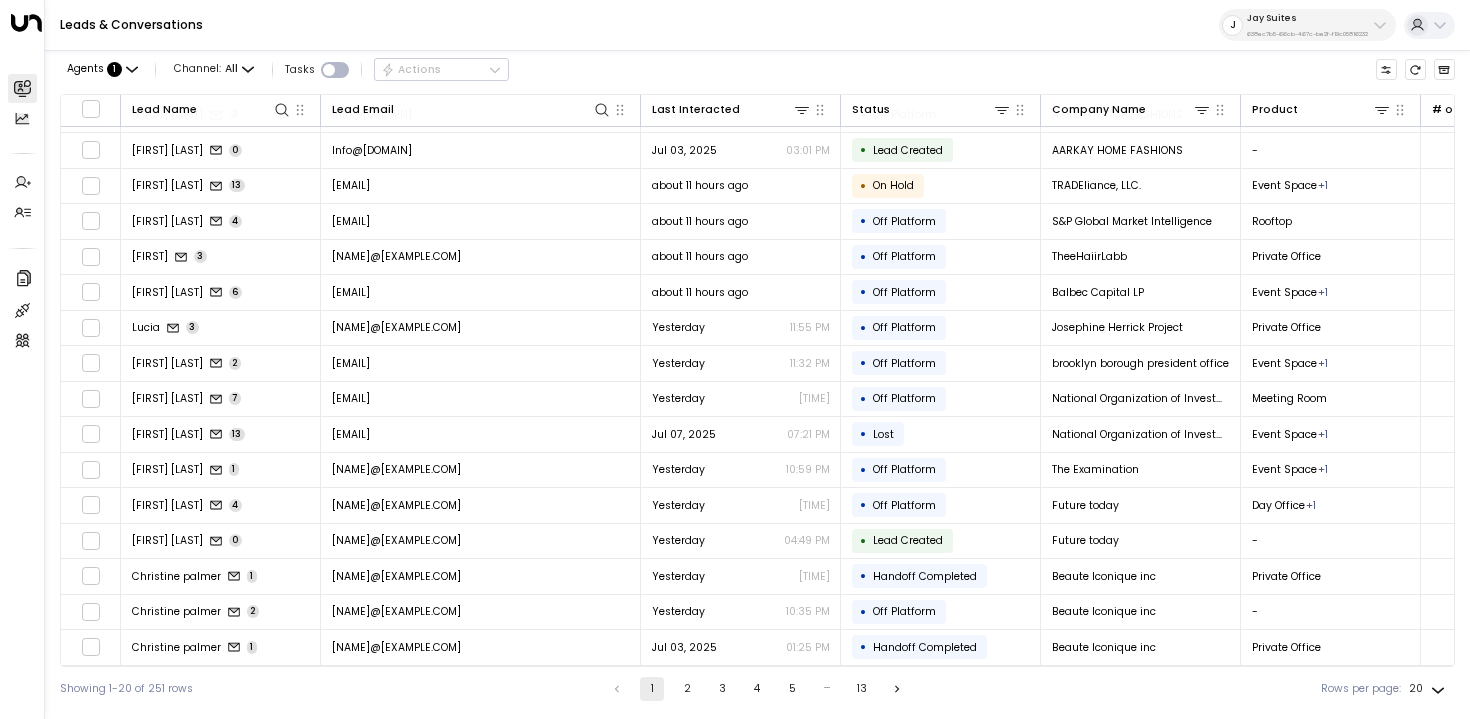 click on "2" at bounding box center [687, 689] 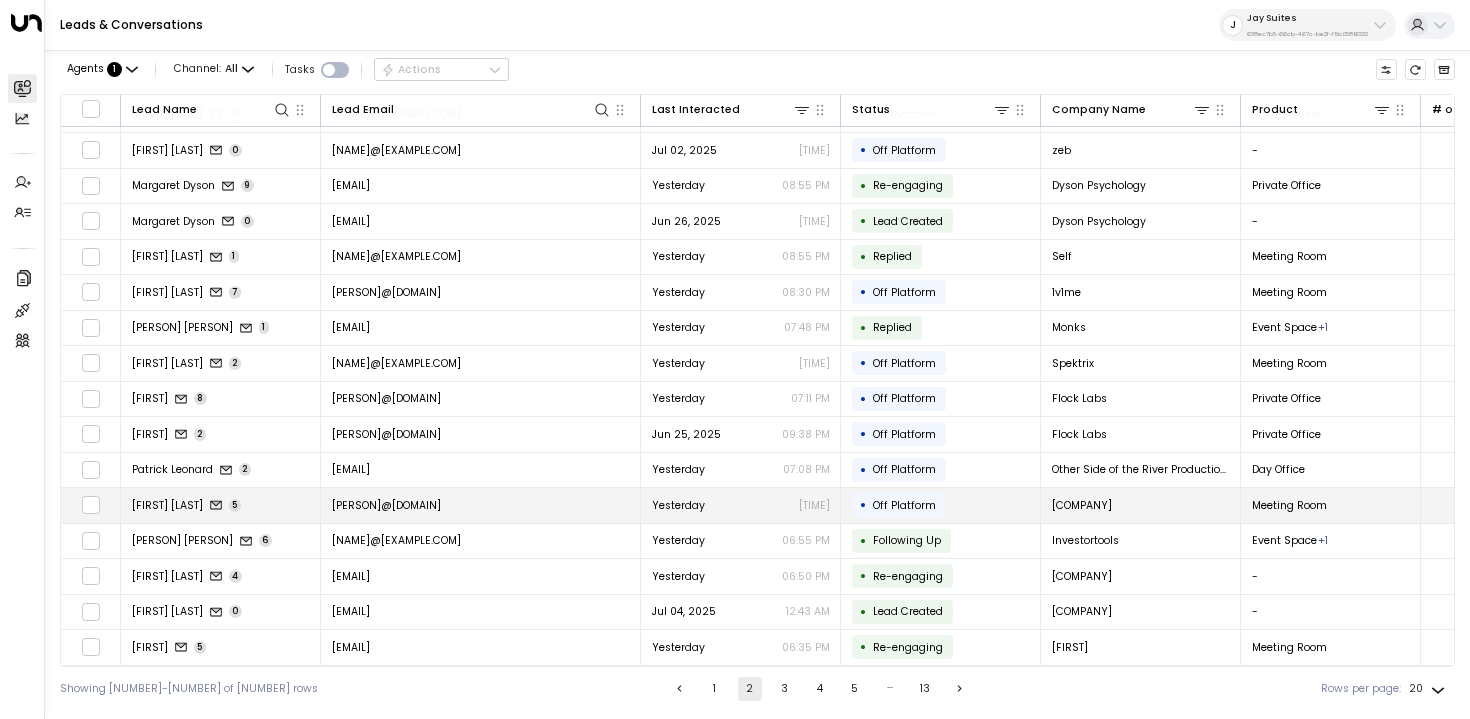 scroll, scrollTop: 0, scrollLeft: 0, axis: both 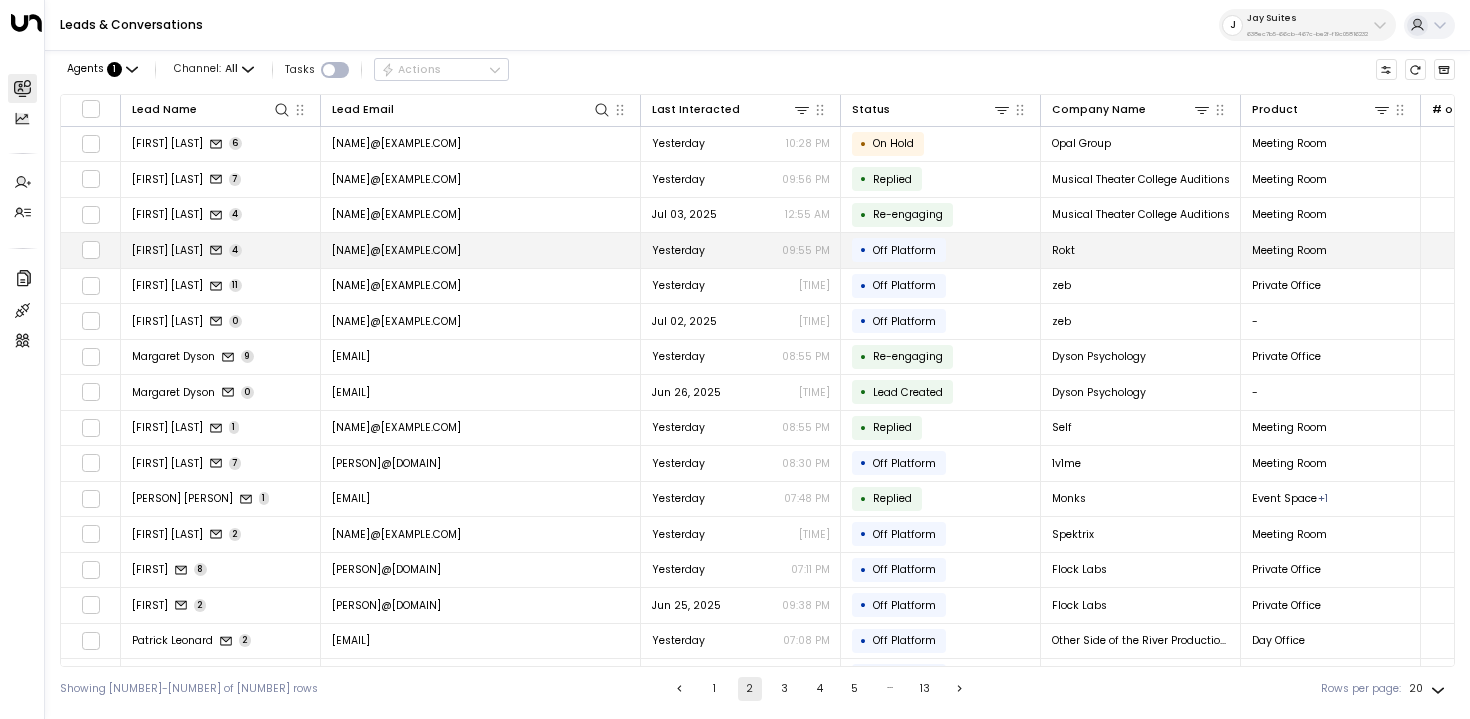 click on "[NAME]@[EXAMPLE.COM]" at bounding box center [481, 250] 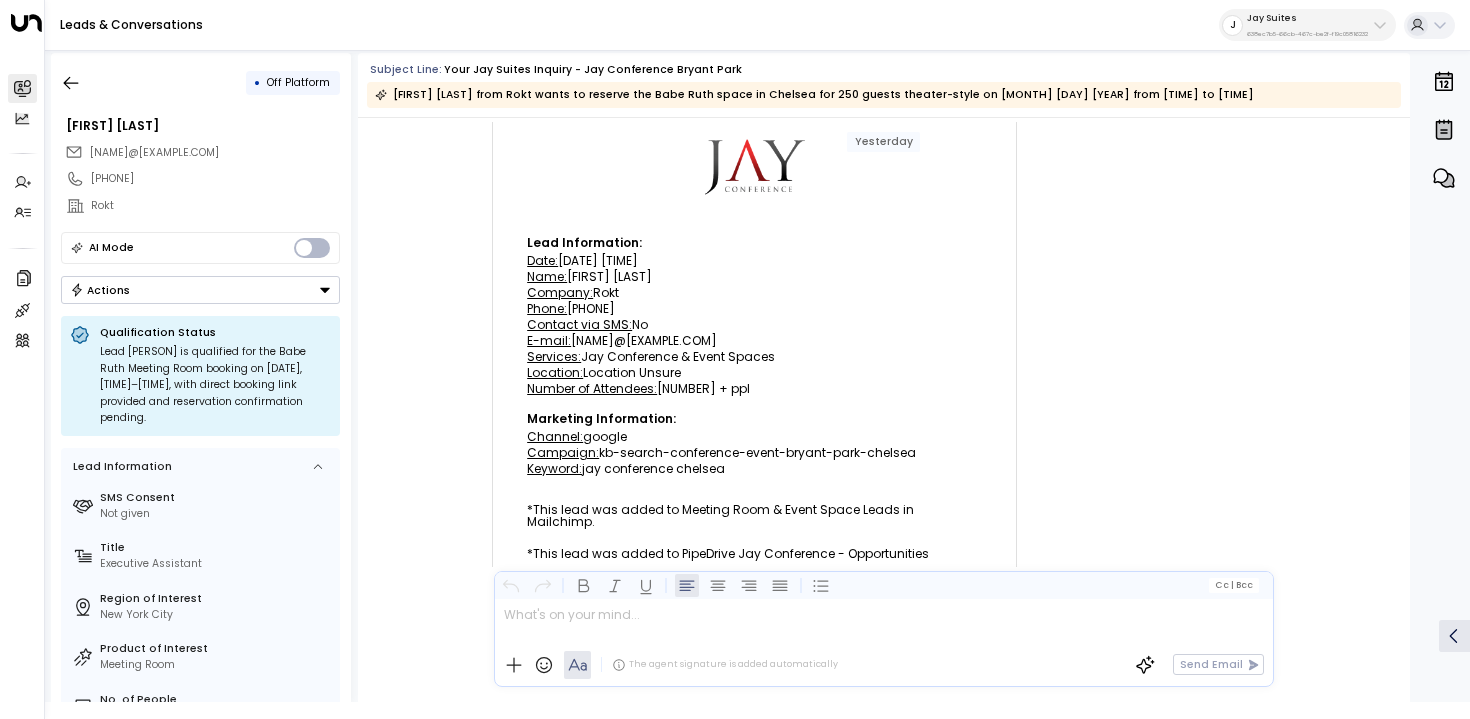 scroll, scrollTop: 0, scrollLeft: 0, axis: both 